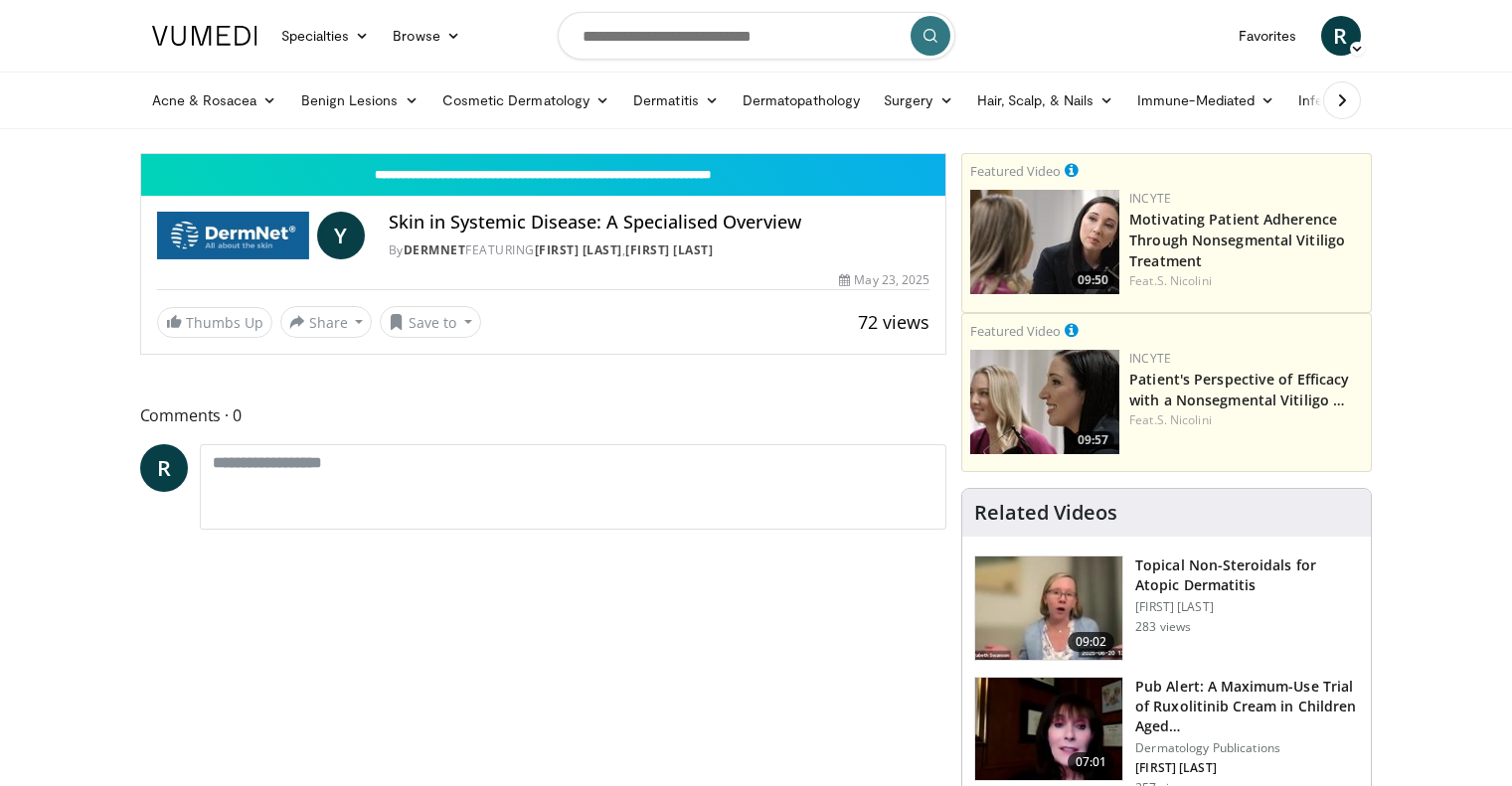 scroll, scrollTop: 0, scrollLeft: 0, axis: both 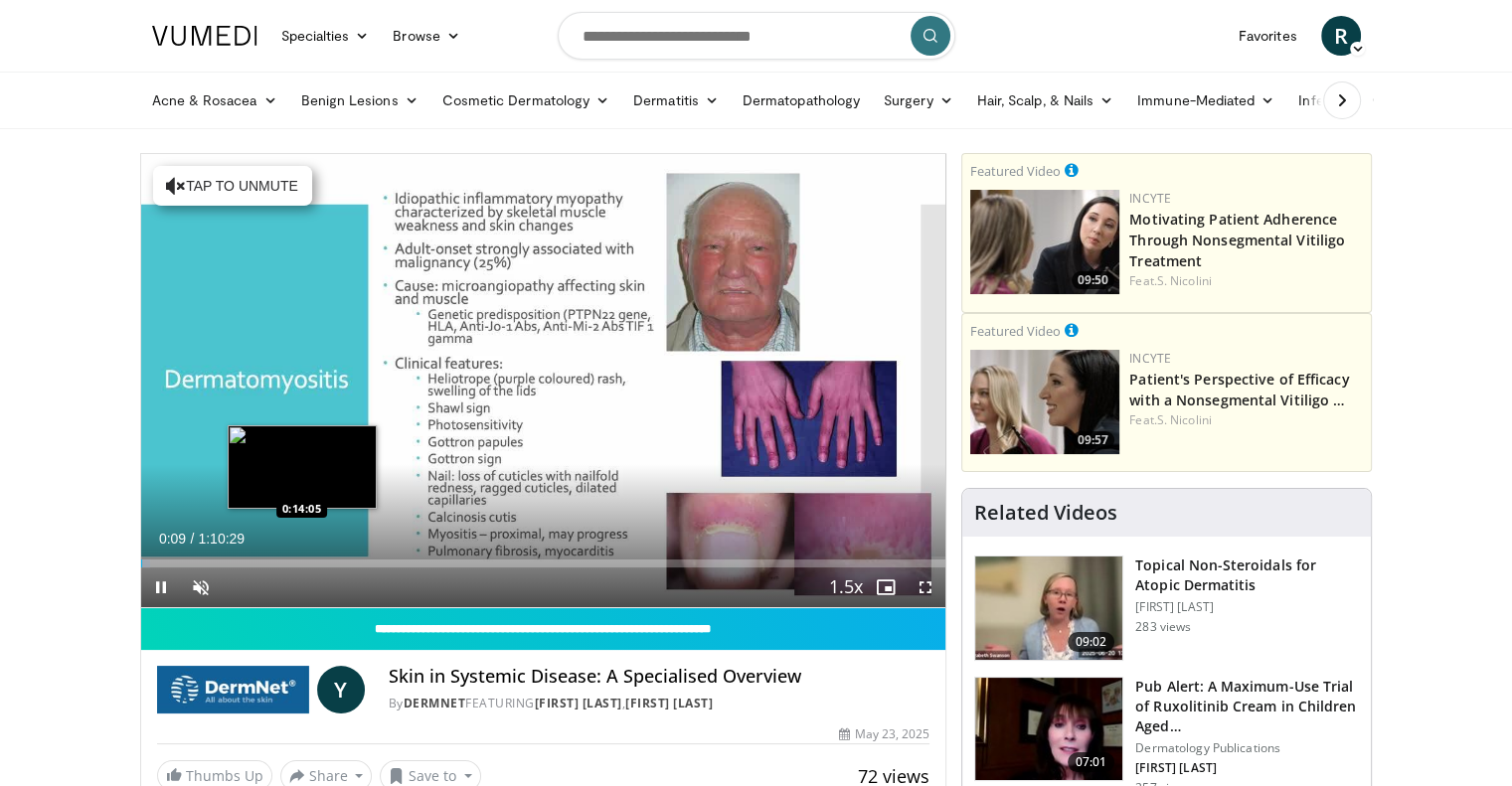 click on "Loaded :  1.18% 0:00:09 0:14:05" at bounding box center [544, 563] 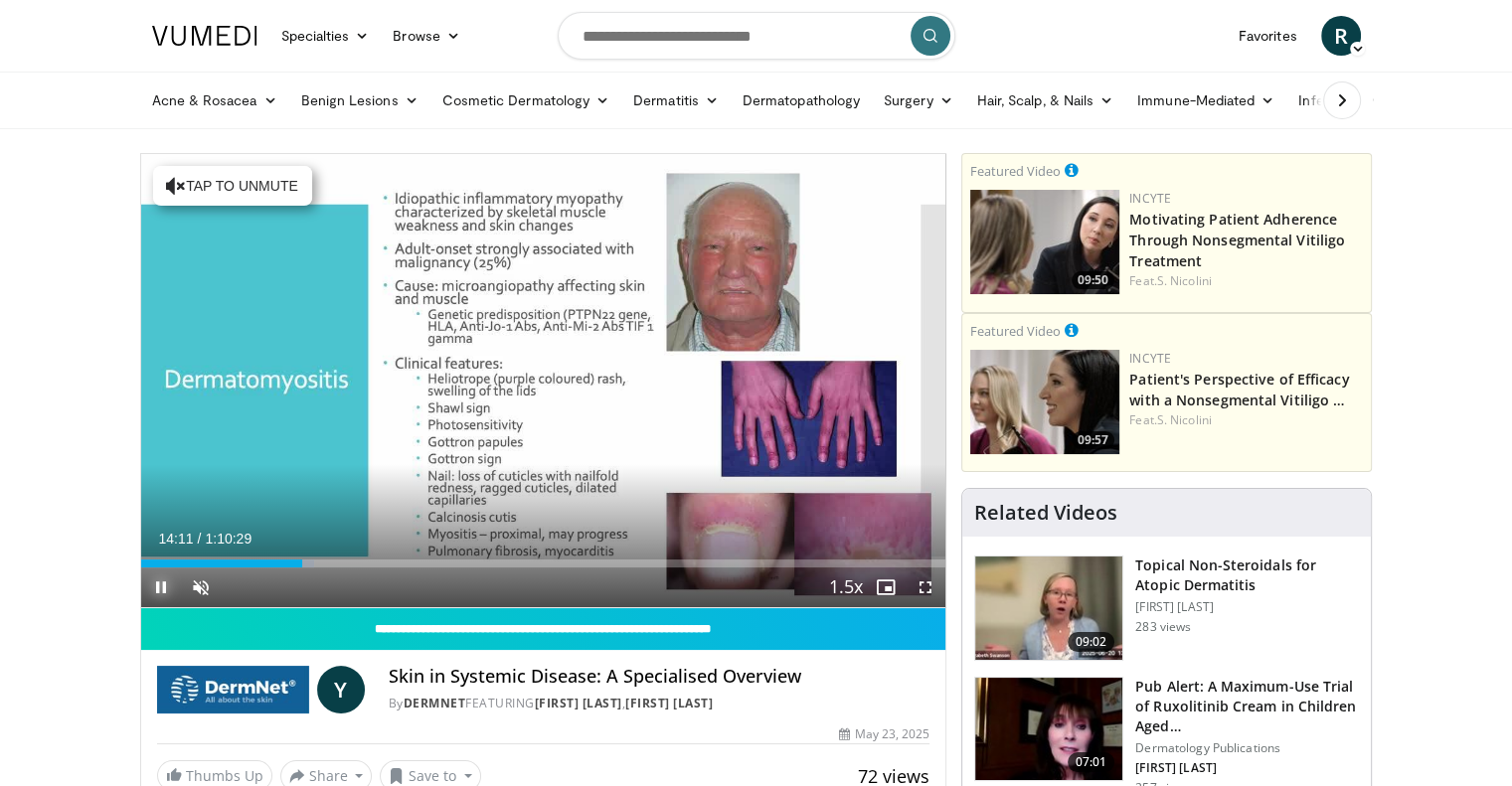 click at bounding box center [161, 587] 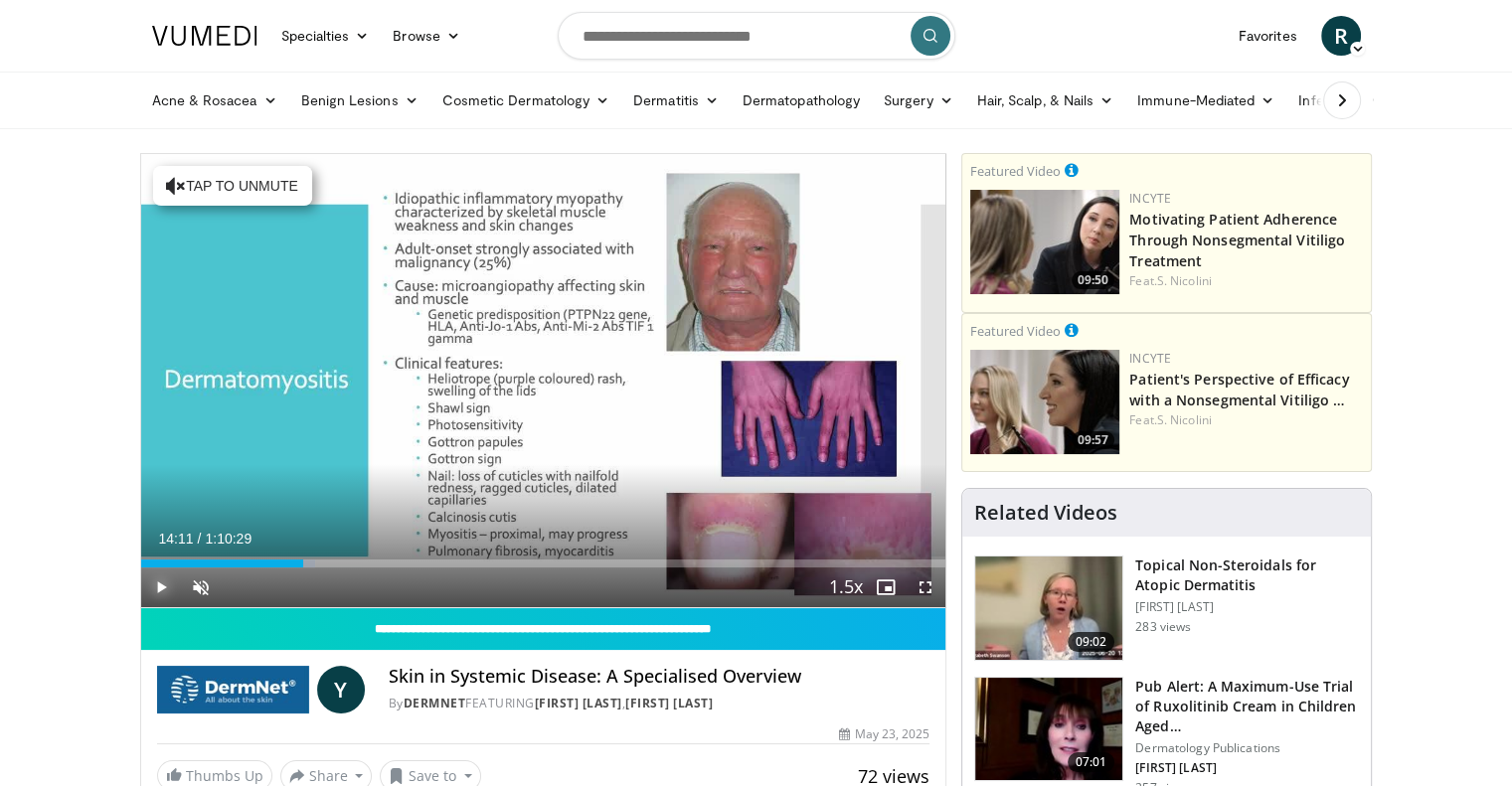 click at bounding box center (161, 587) 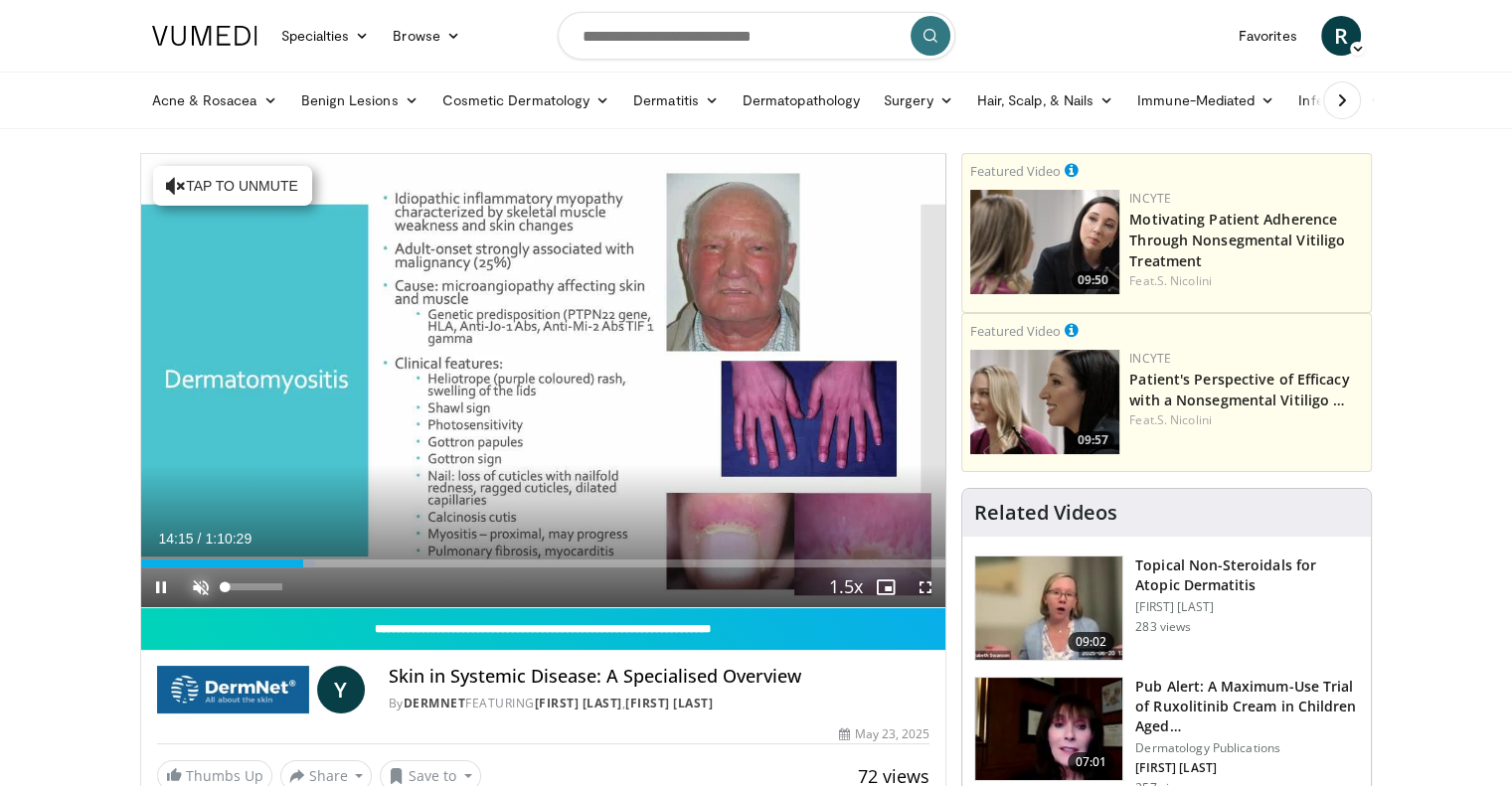 click at bounding box center [201, 587] 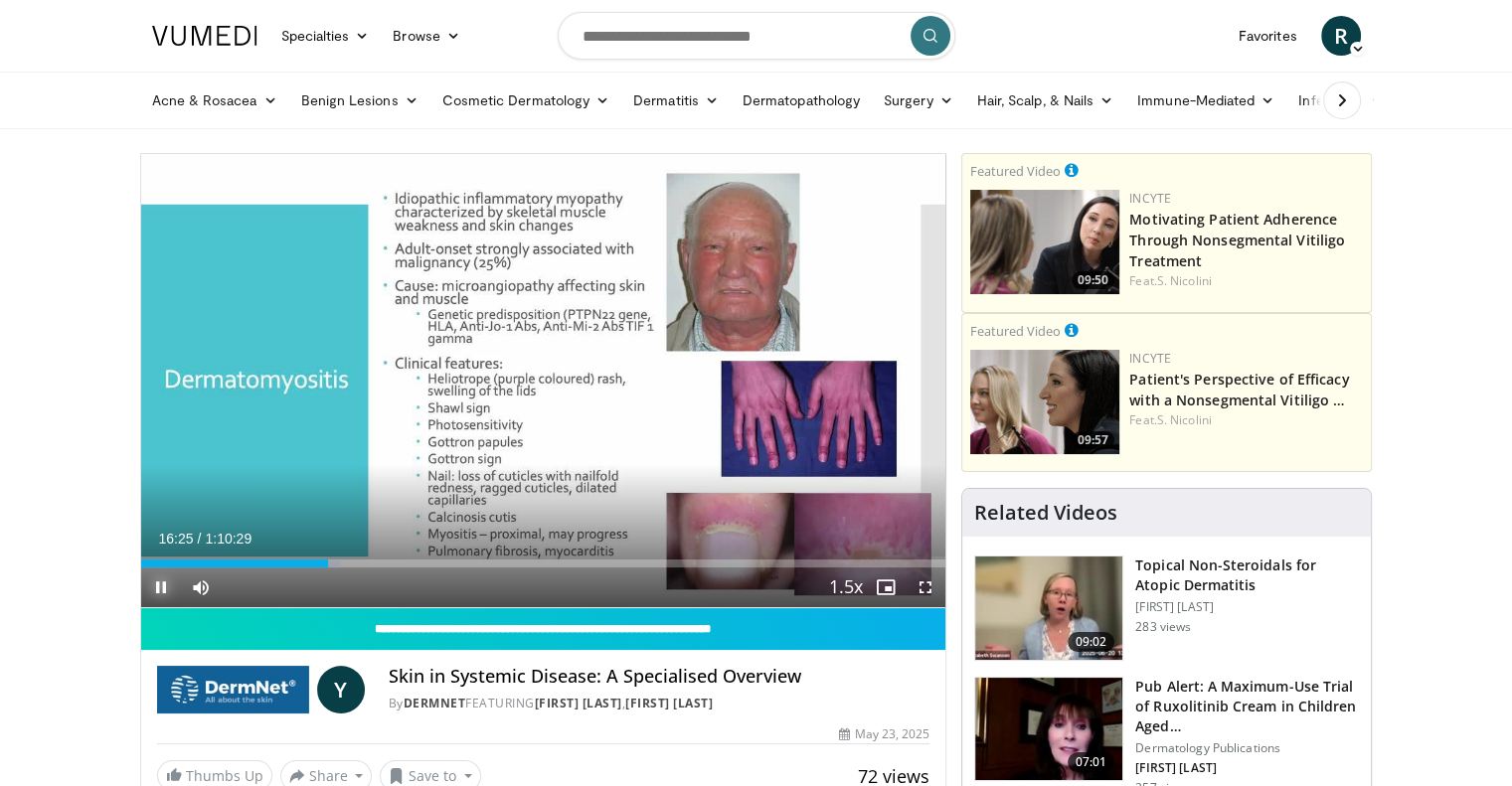 type 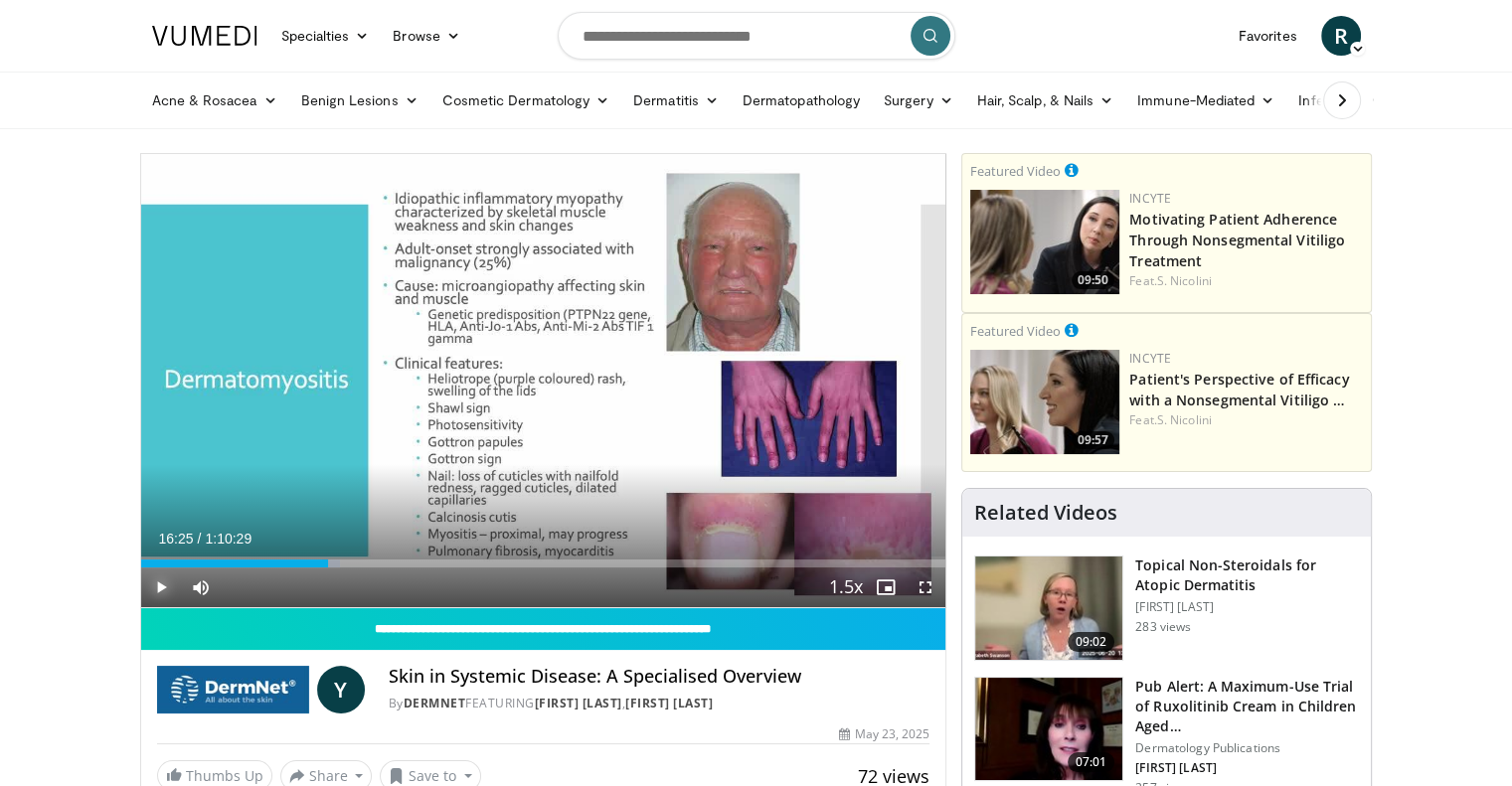 click at bounding box center [161, 587] 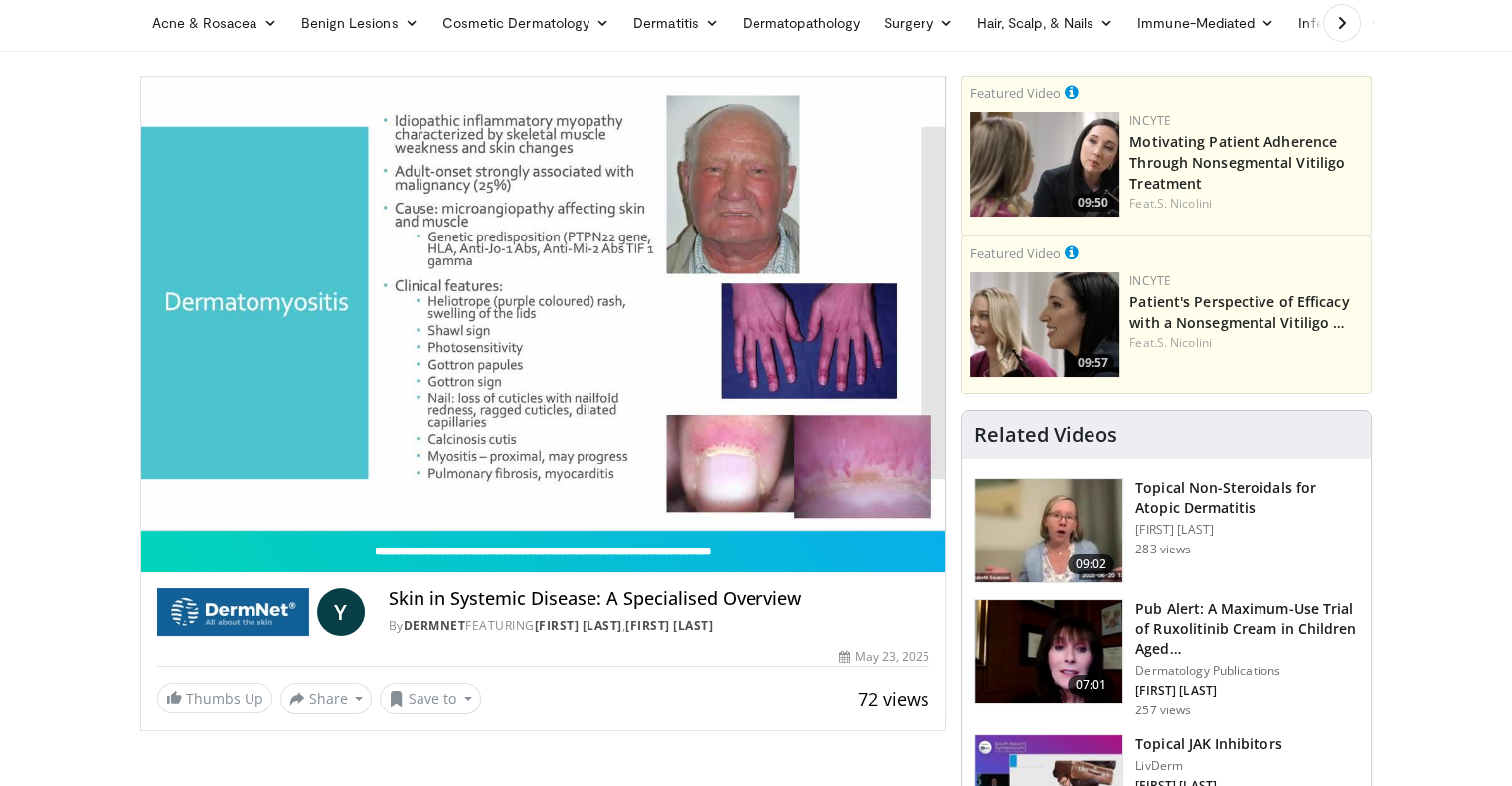 scroll, scrollTop: 79, scrollLeft: 0, axis: vertical 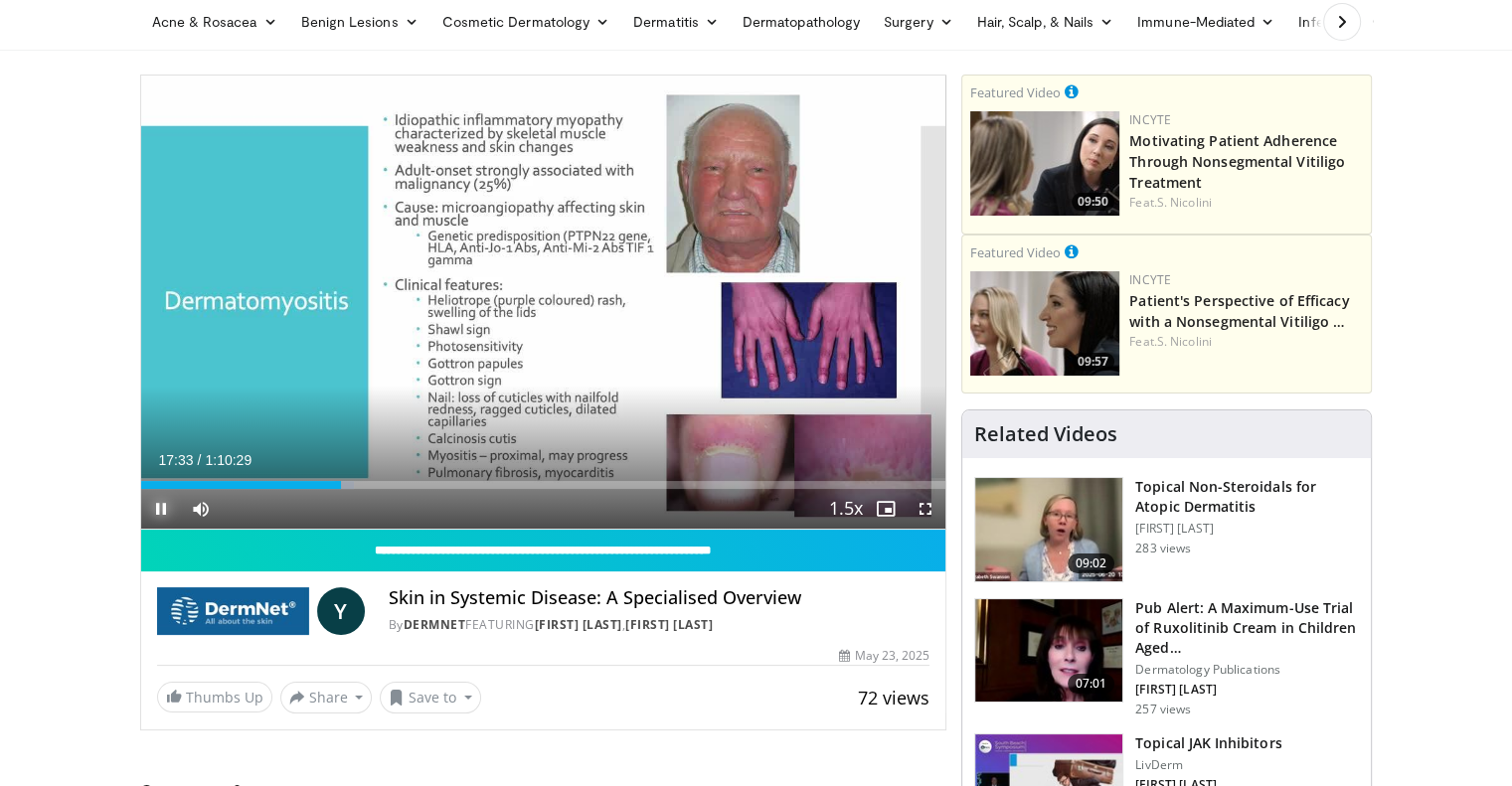 click at bounding box center [161, 509] 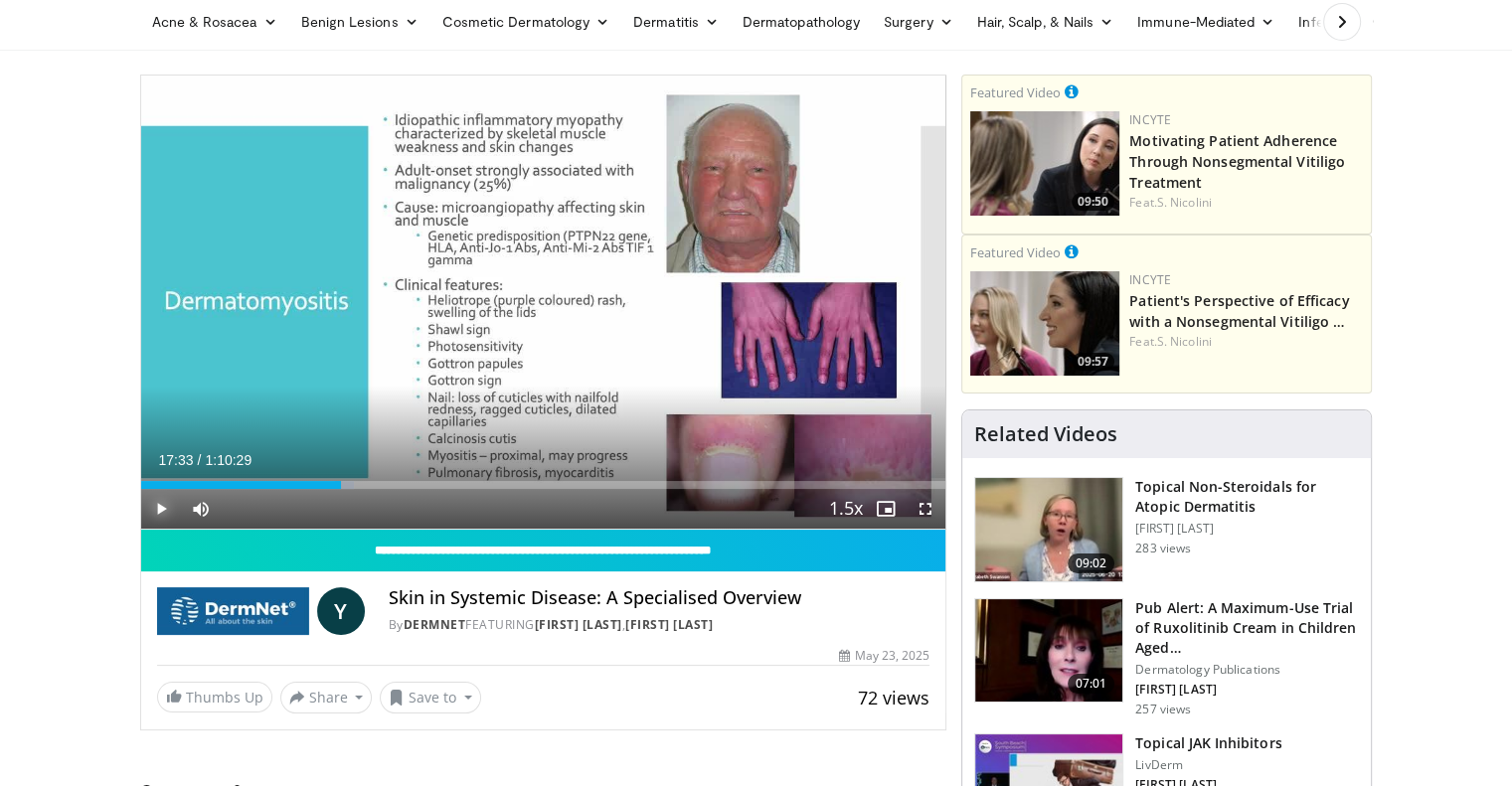 click at bounding box center (161, 509) 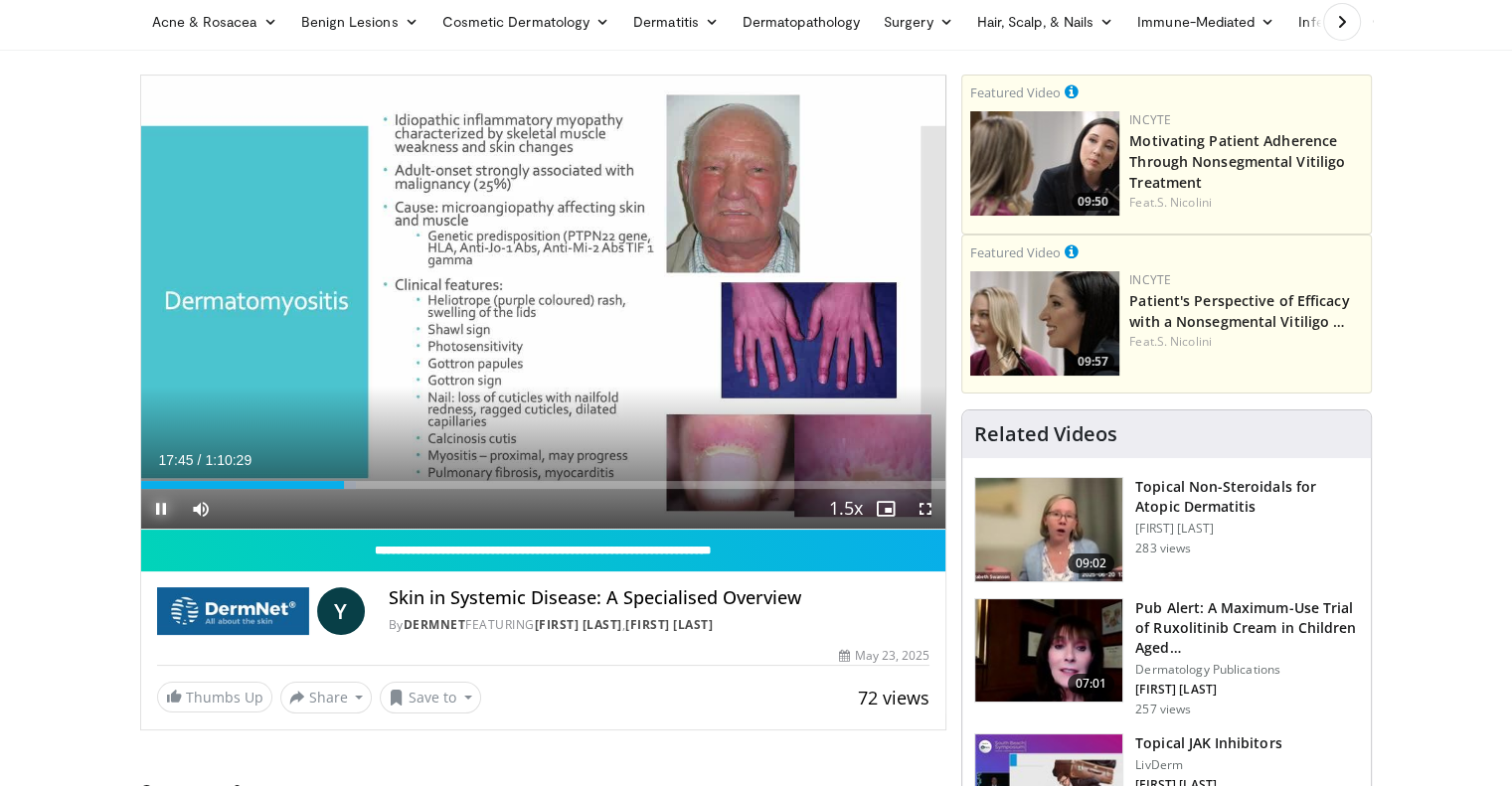 click at bounding box center [161, 509] 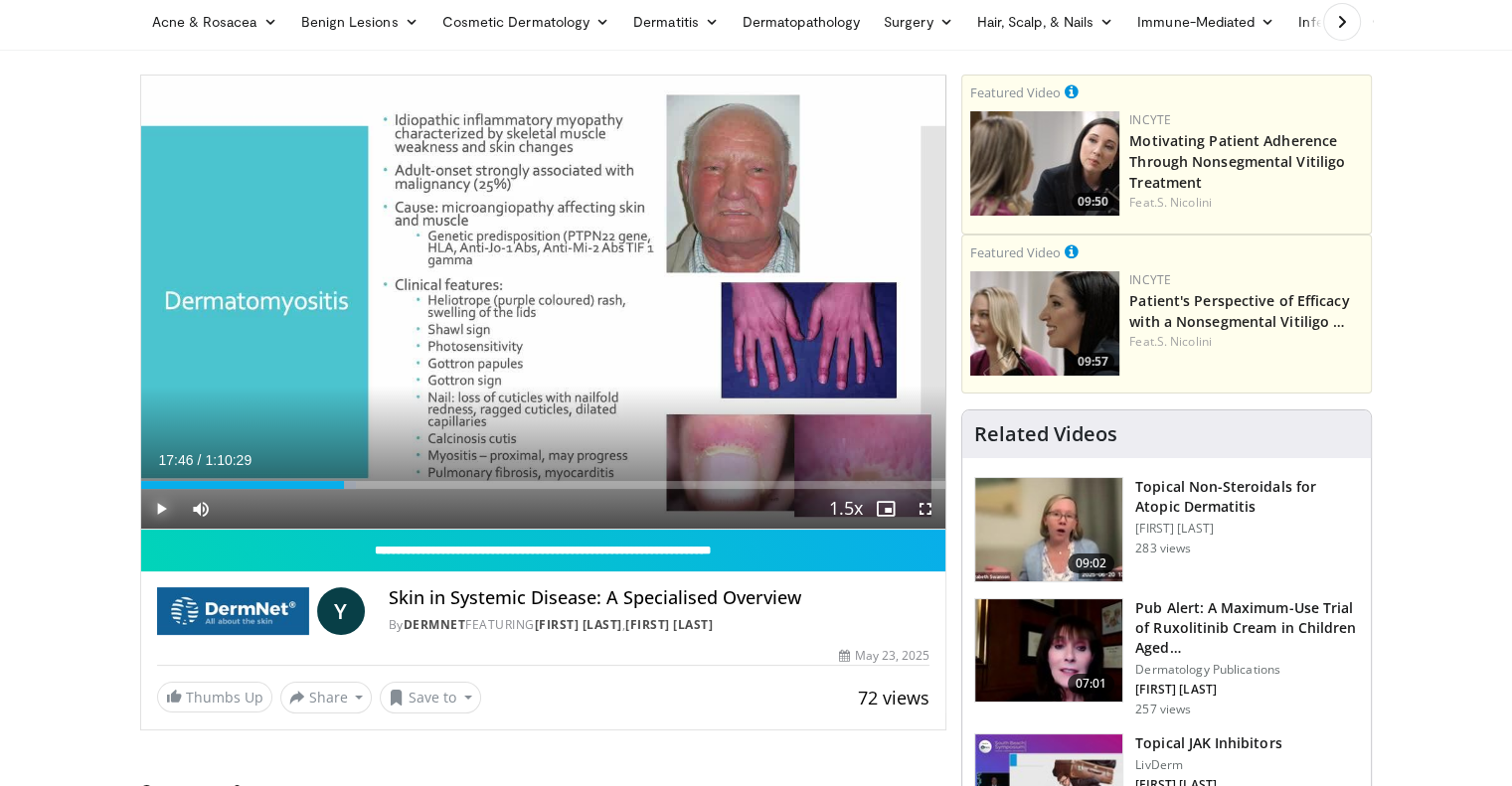 click at bounding box center [161, 509] 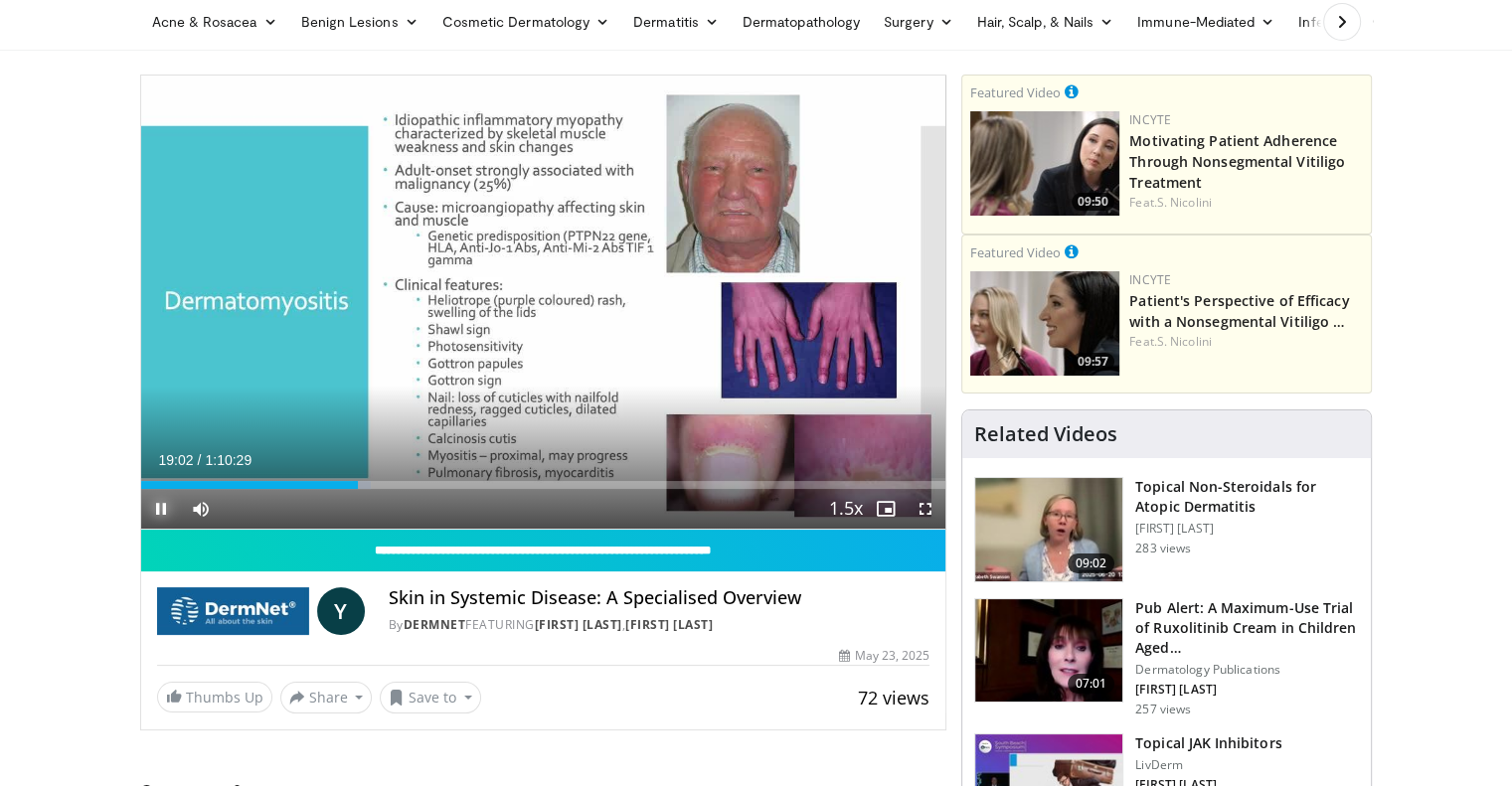 click at bounding box center (161, 509) 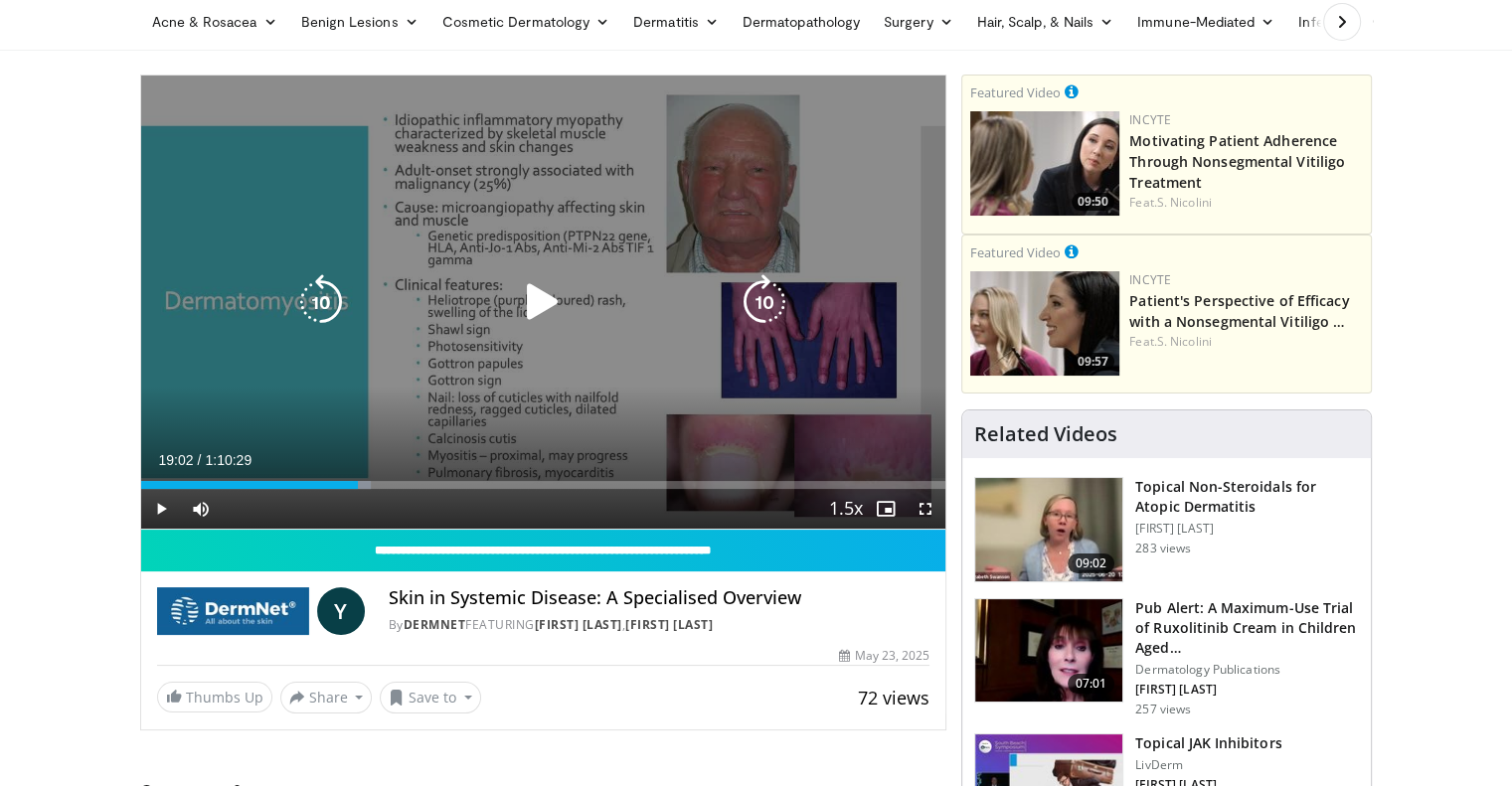 click at bounding box center (543, 302) 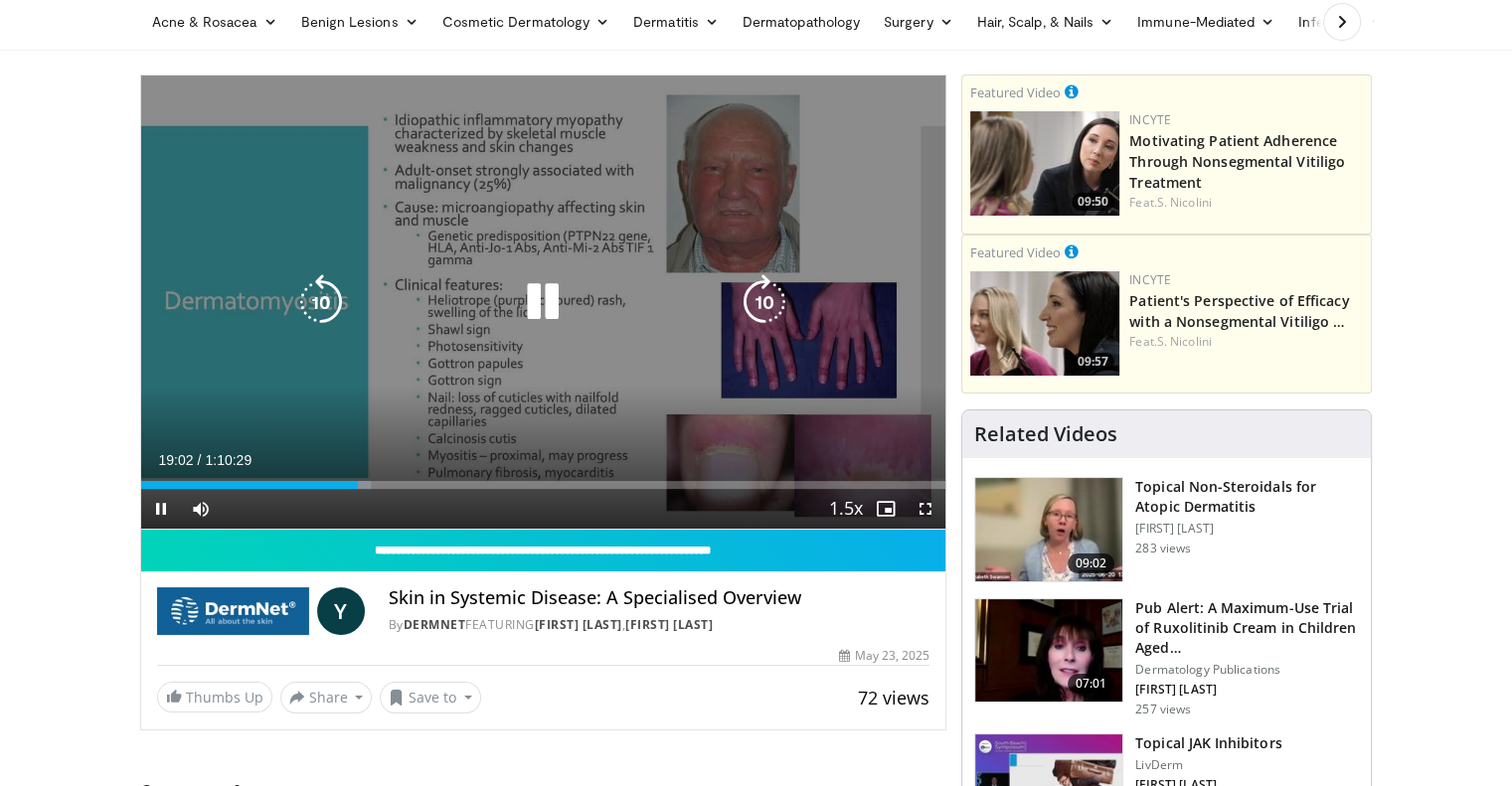 type 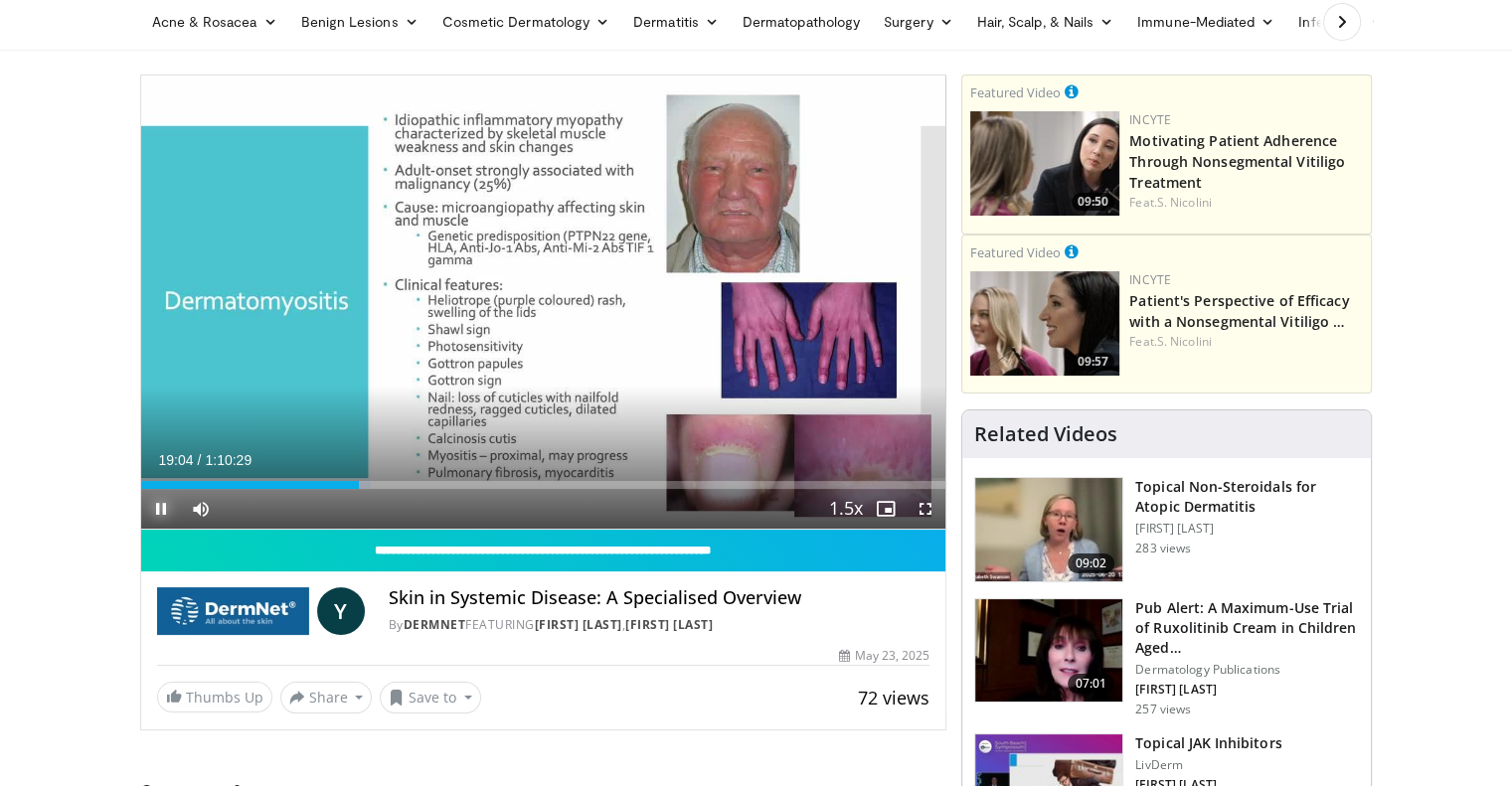 click at bounding box center (161, 509) 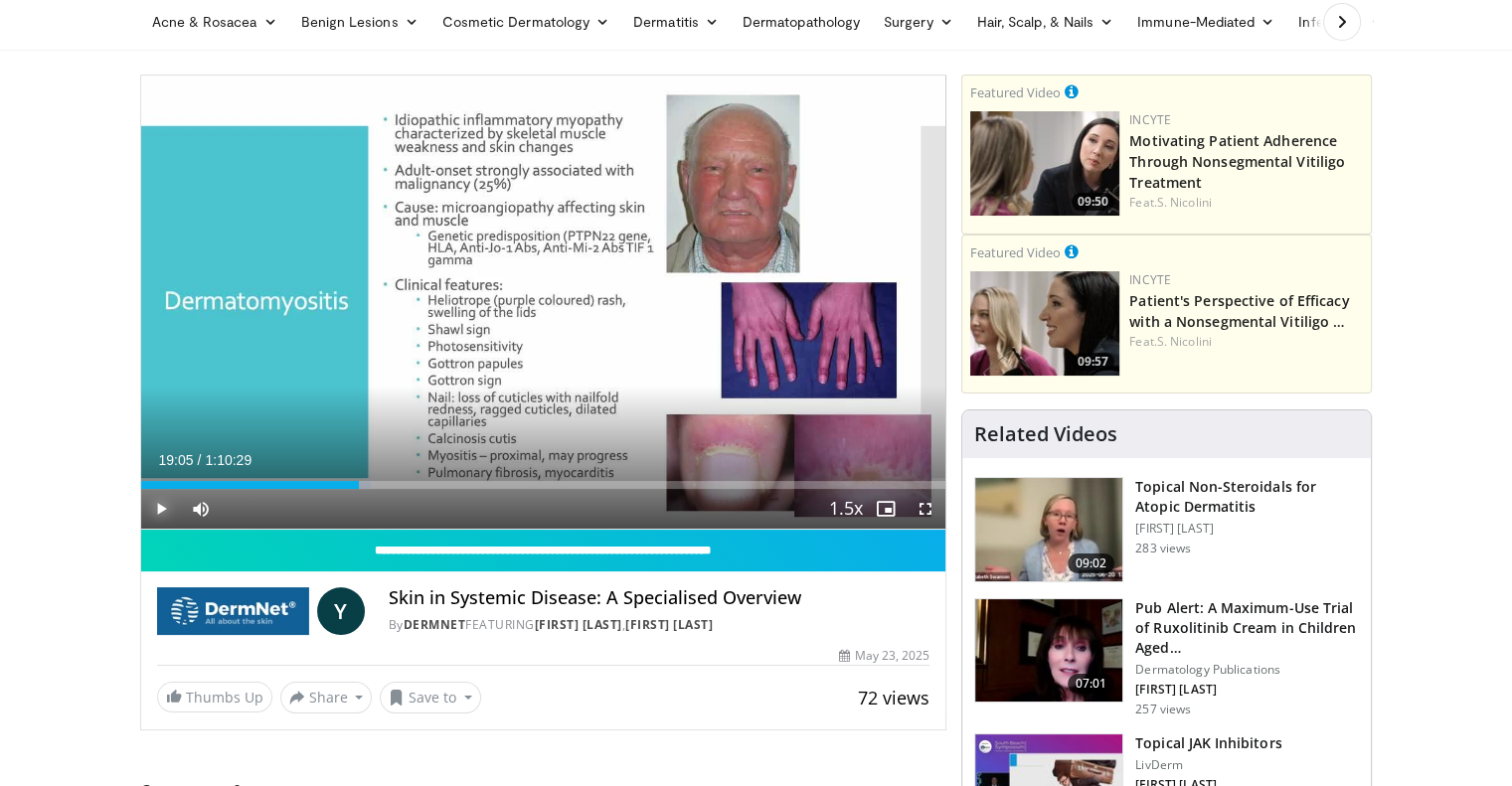 click at bounding box center (161, 509) 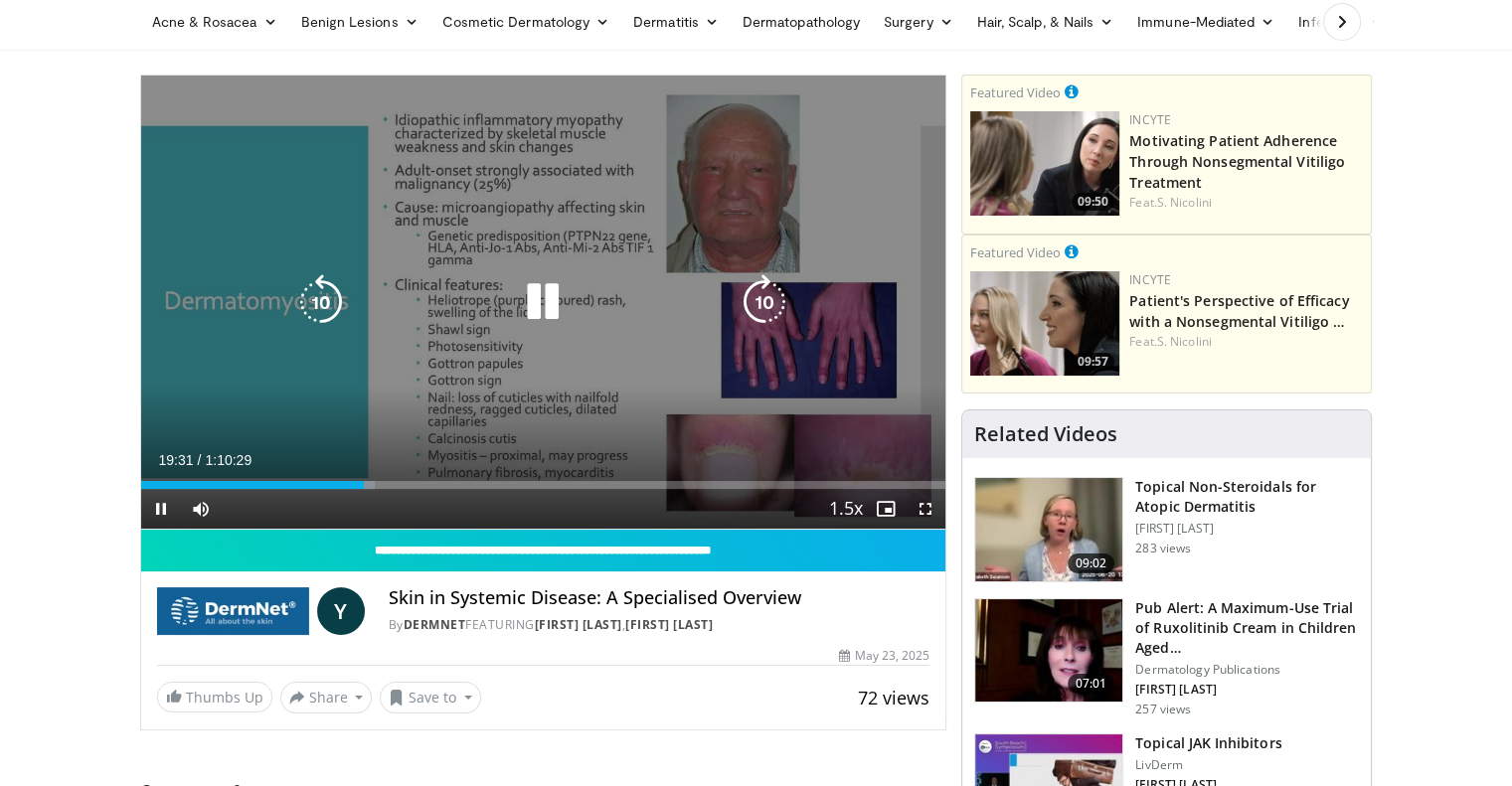 drag, startPoint x: 165, startPoint y: 502, endPoint x: 161, endPoint y: 512, distance: 10.77033 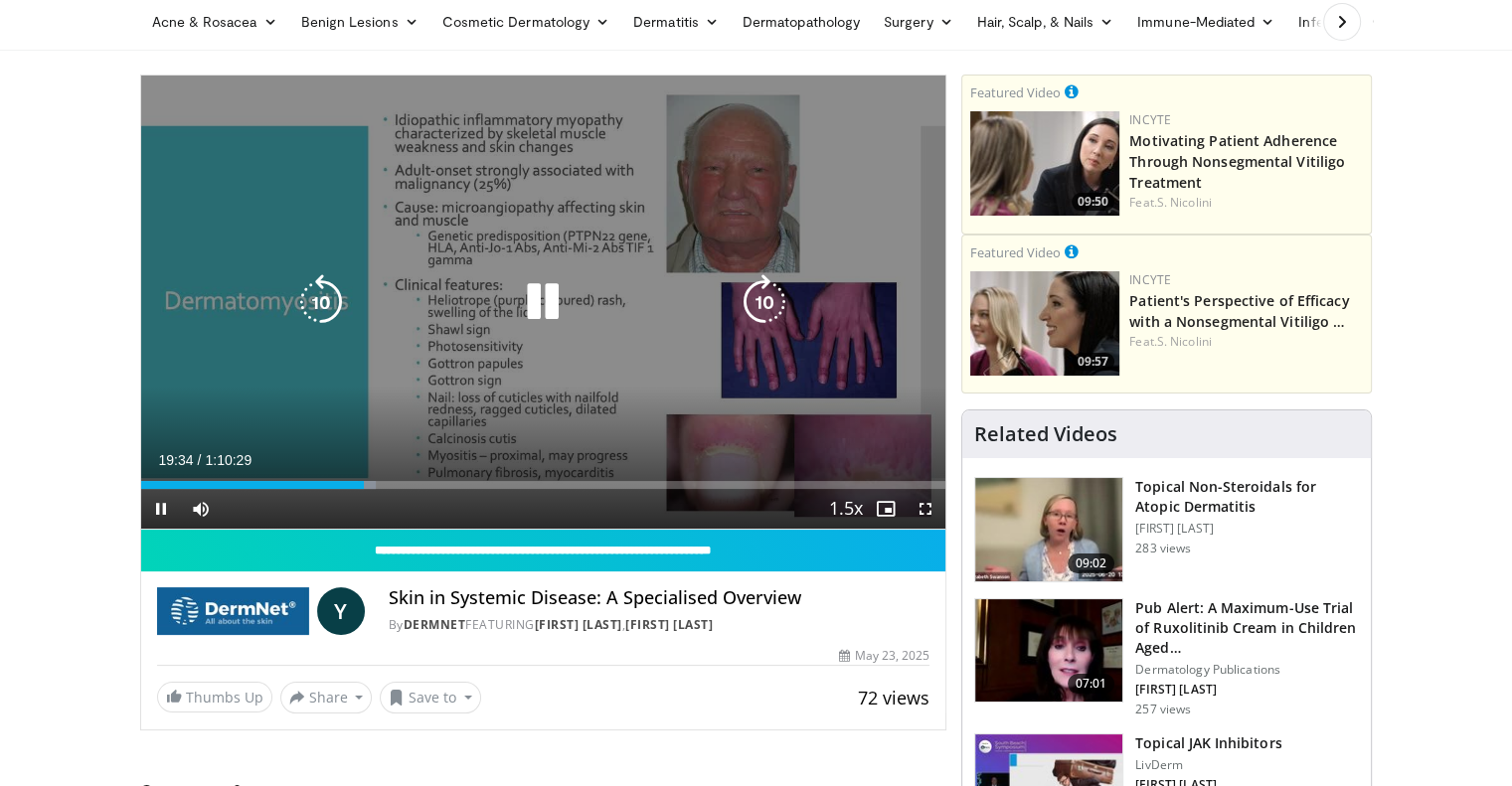 click at bounding box center (543, 302) 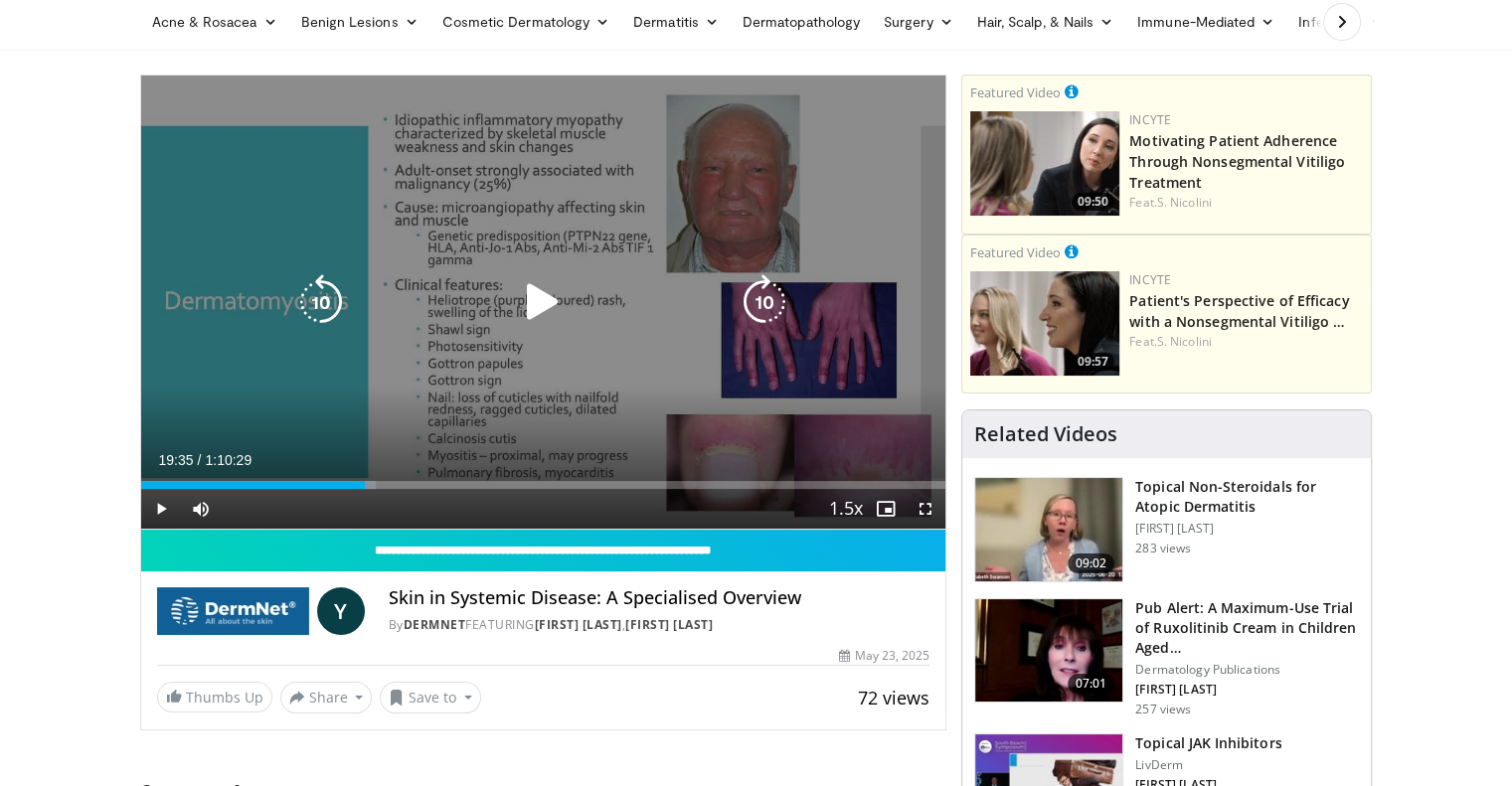 drag, startPoint x: 491, startPoint y: 142, endPoint x: 569, endPoint y: 175, distance: 84.693565 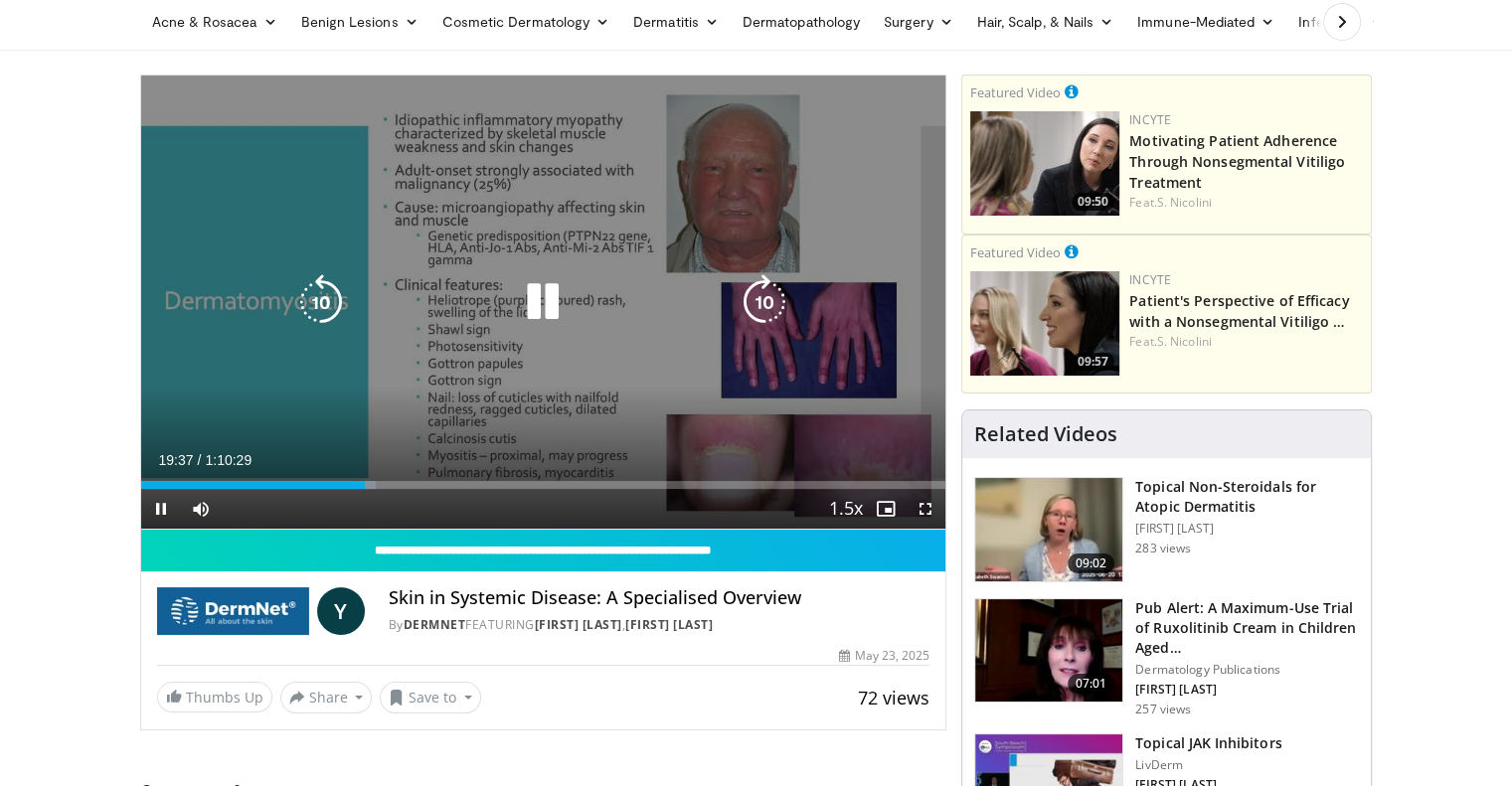 drag, startPoint x: 607, startPoint y: 182, endPoint x: 538, endPoint y: 168, distance: 70.40597 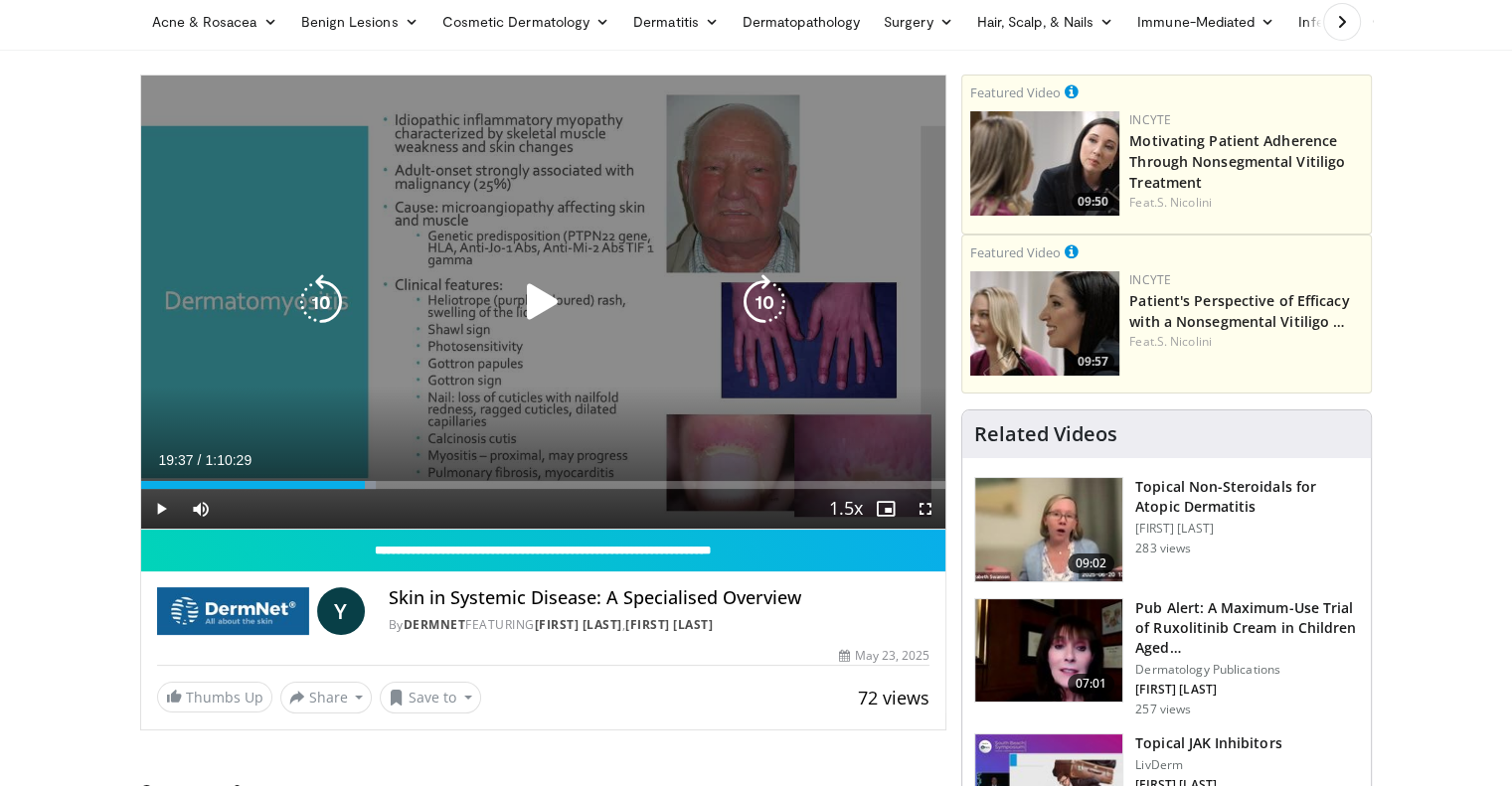 click at bounding box center [543, 302] 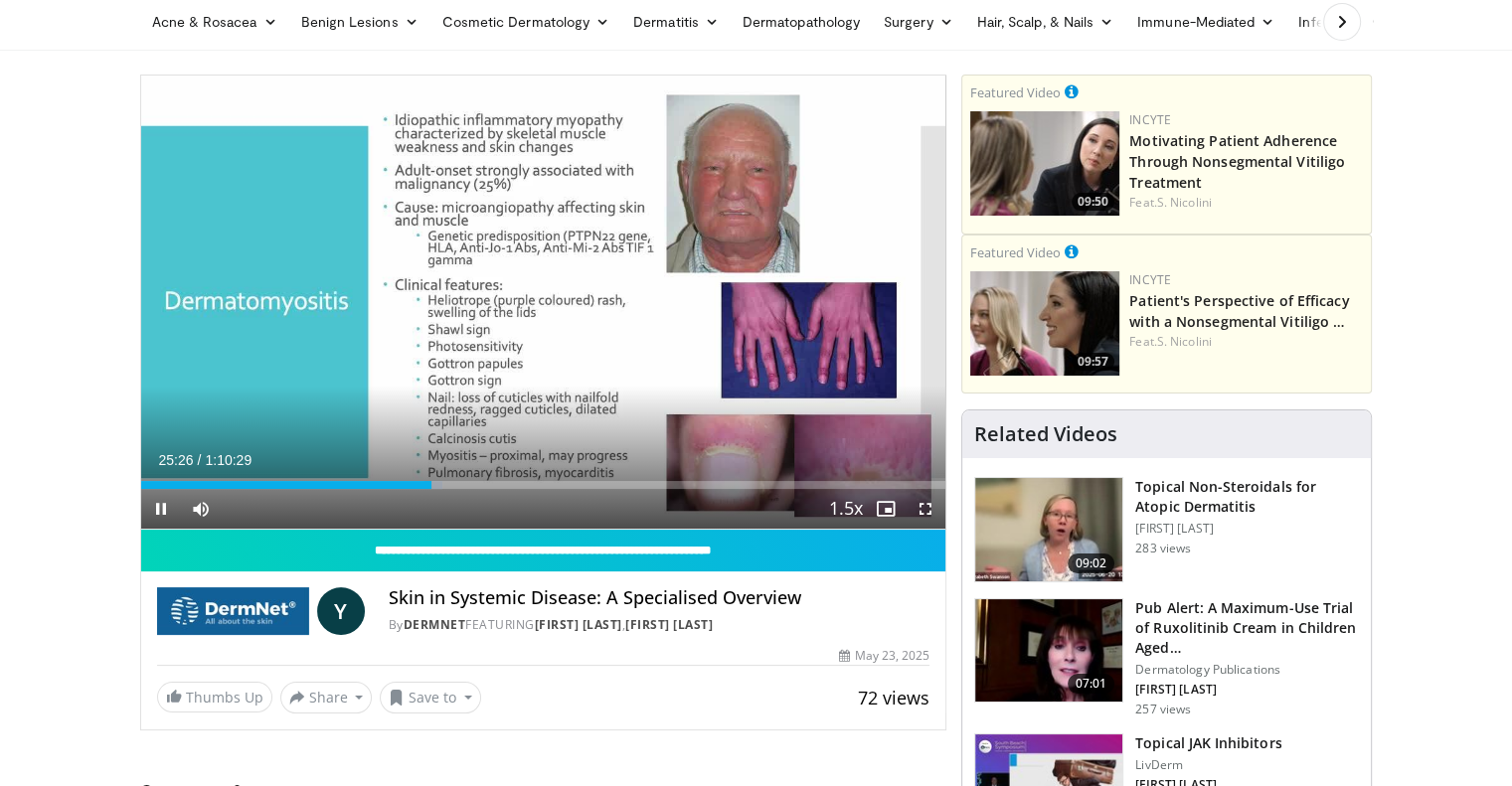 click on "10 seconds
Tap to unmute" at bounding box center [544, 302] 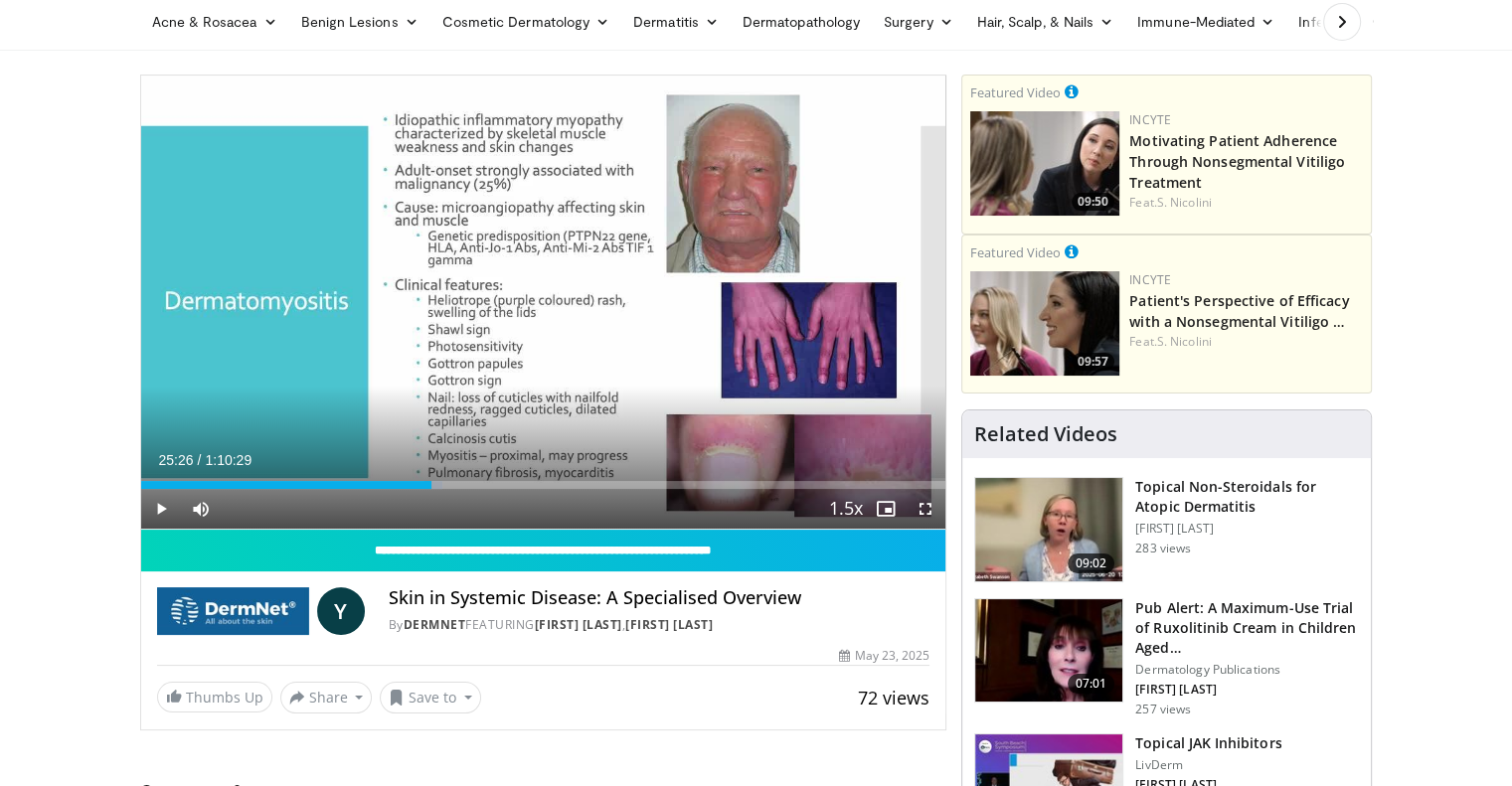 click on "10 seconds
Tap to unmute" at bounding box center (544, 302) 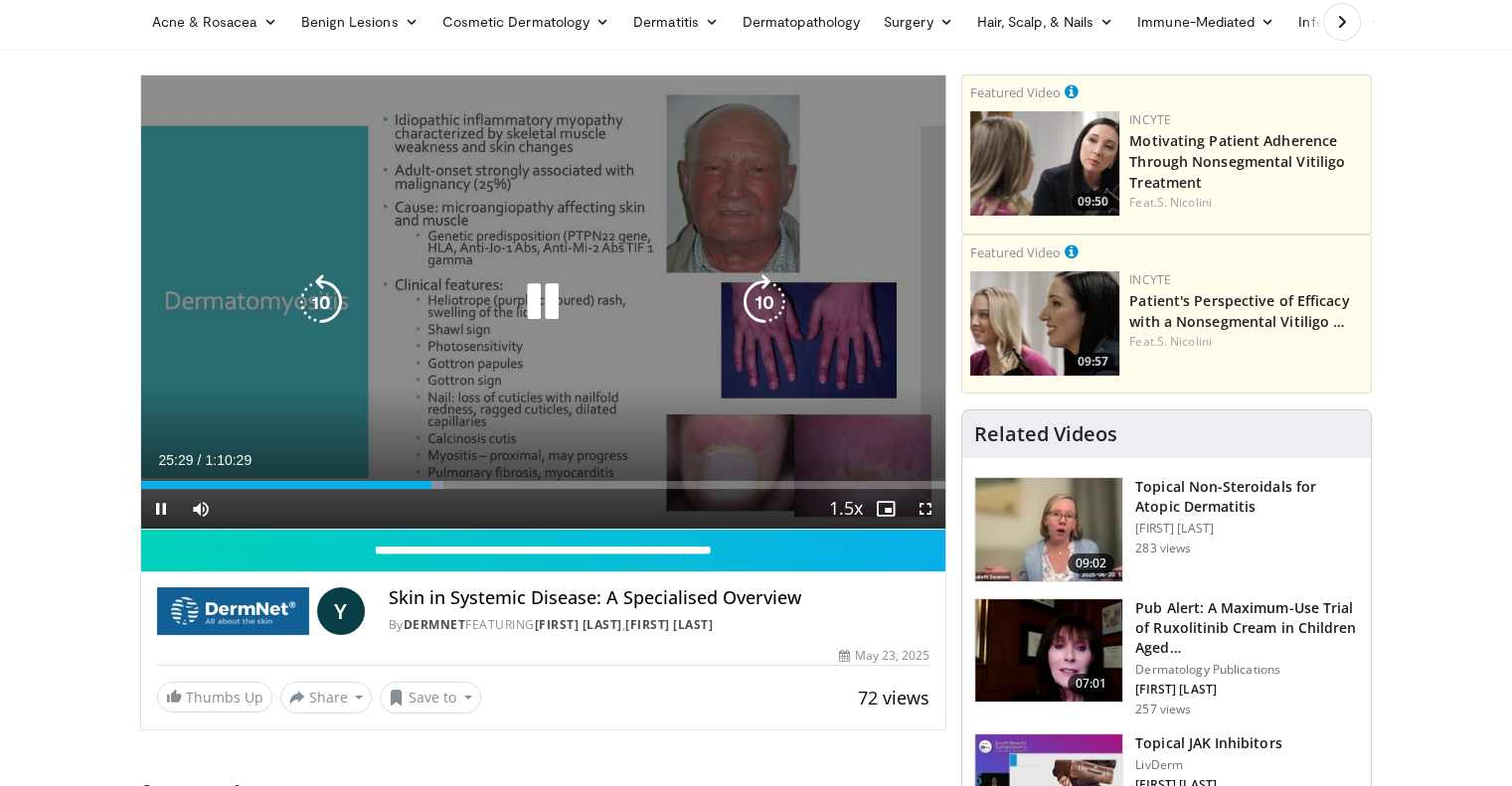 click at bounding box center [764, 302] 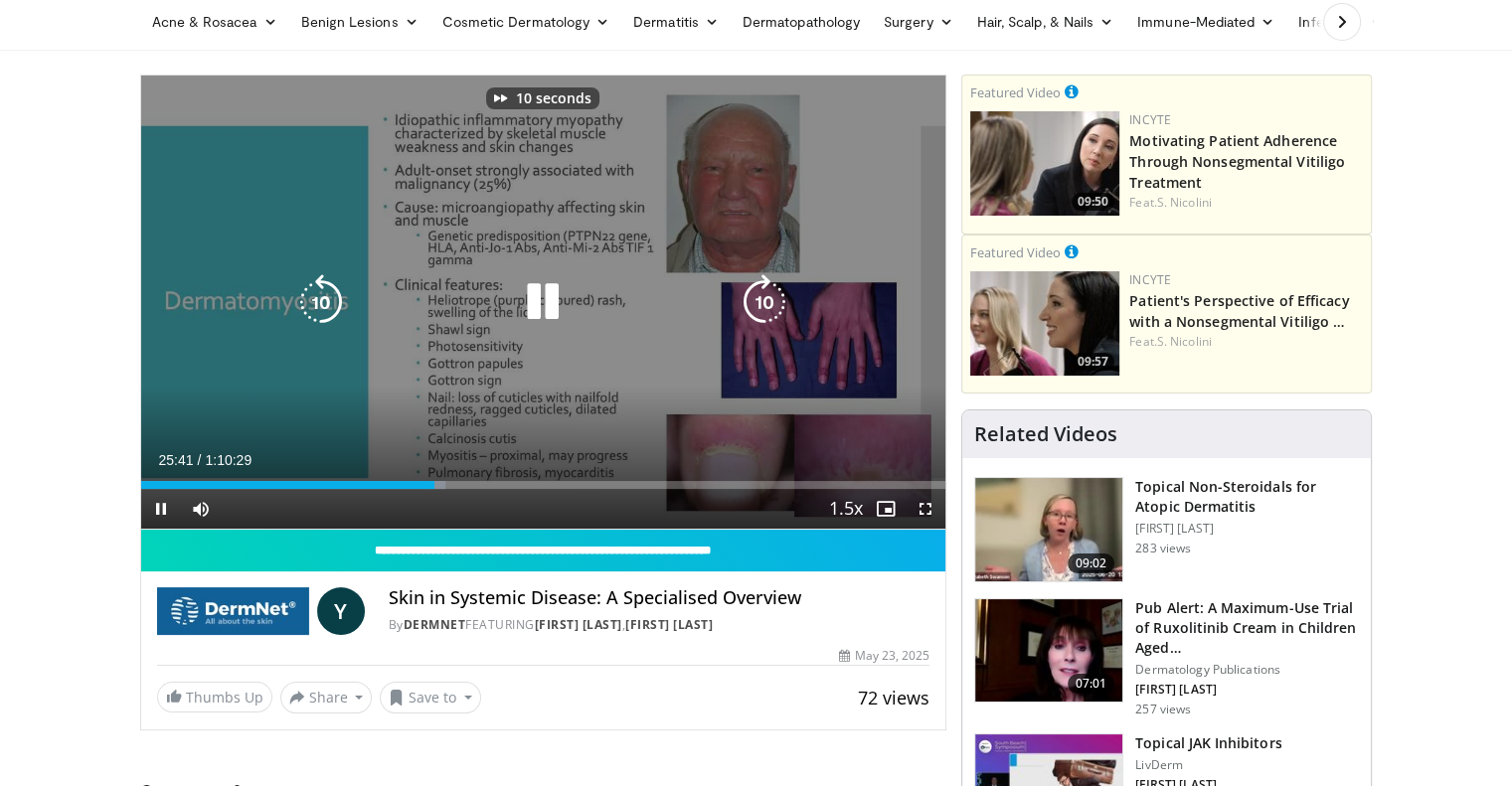 click at bounding box center [764, 302] 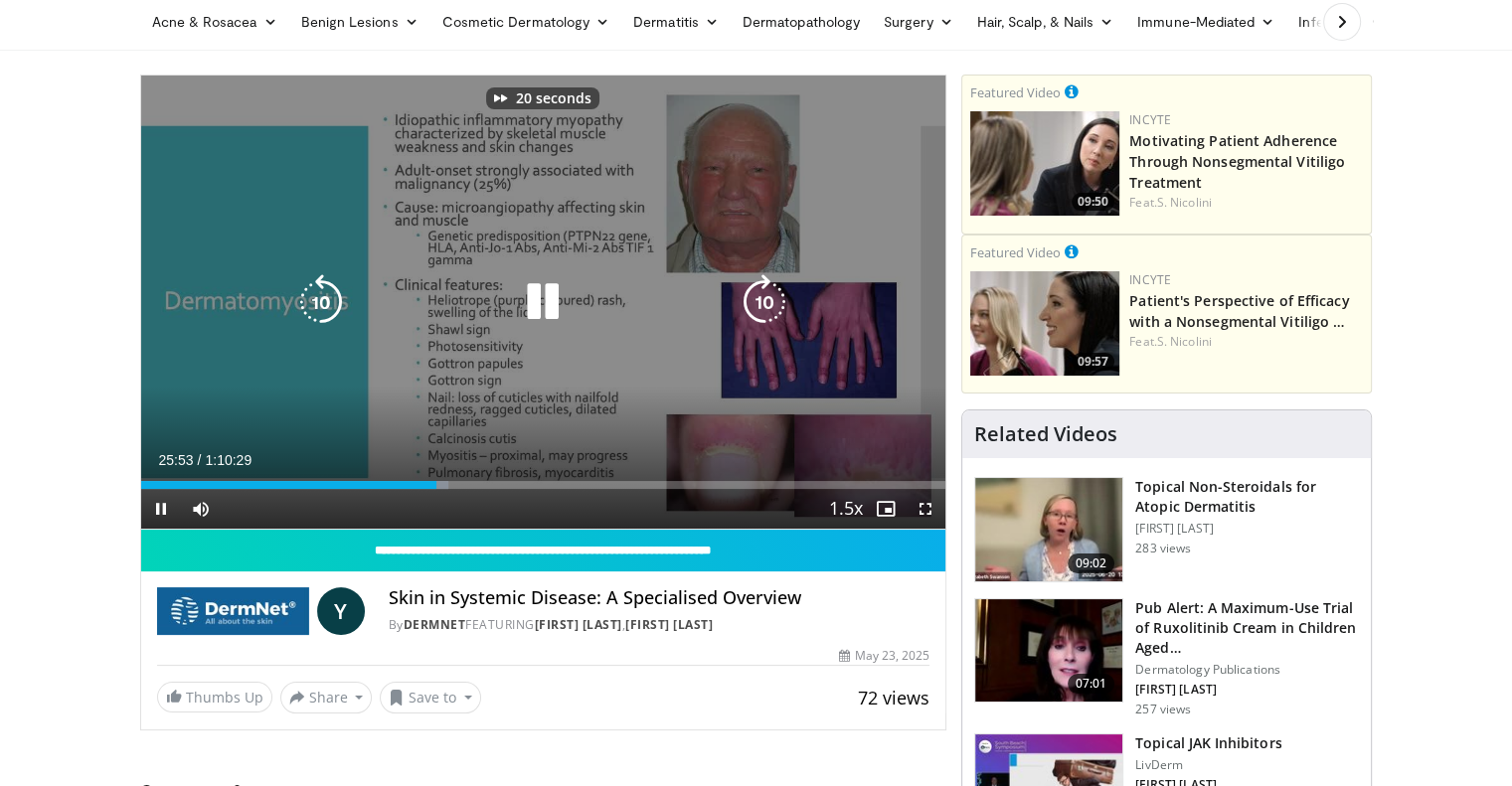 click at bounding box center [764, 302] 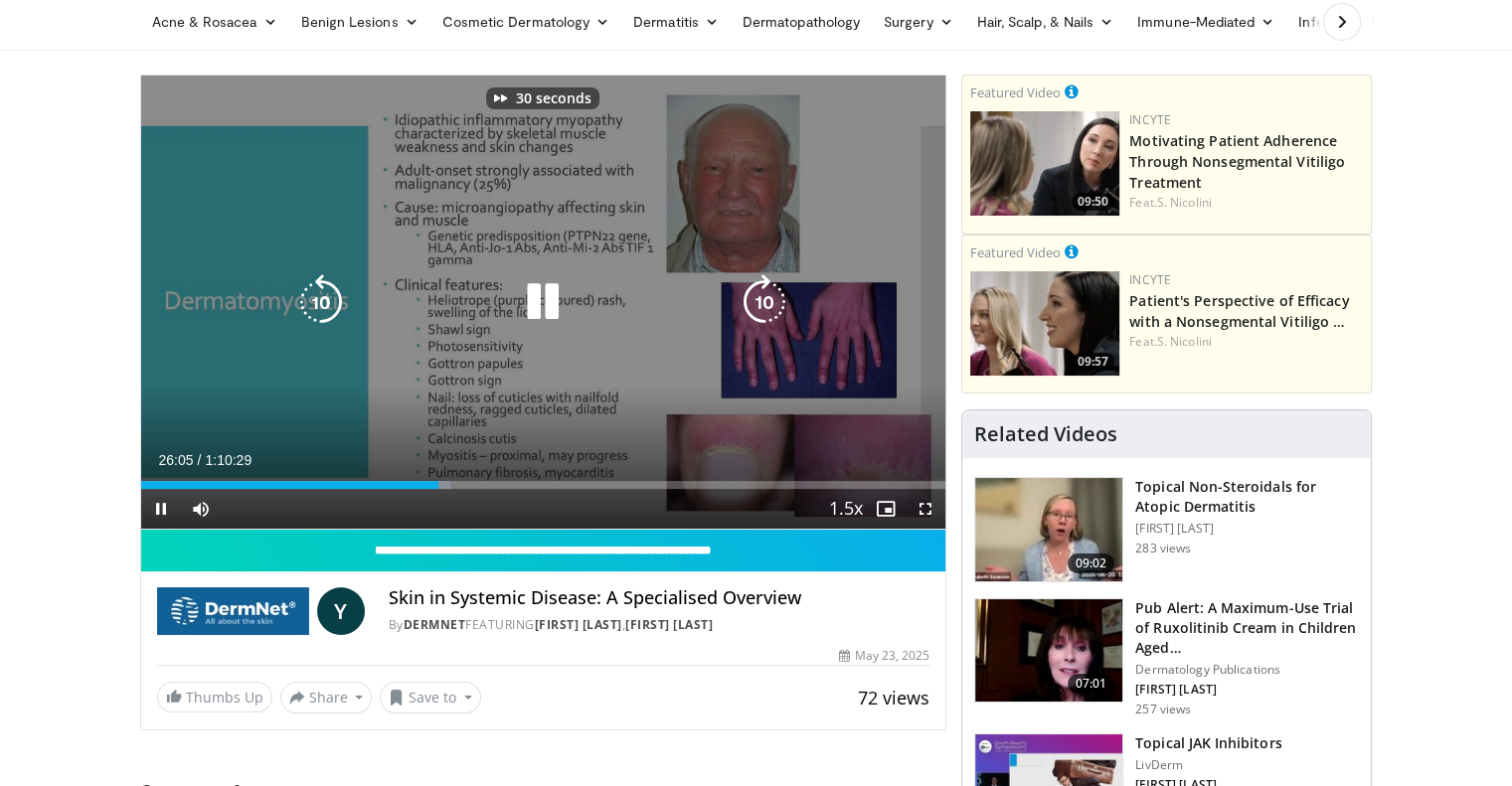 click at bounding box center [764, 302] 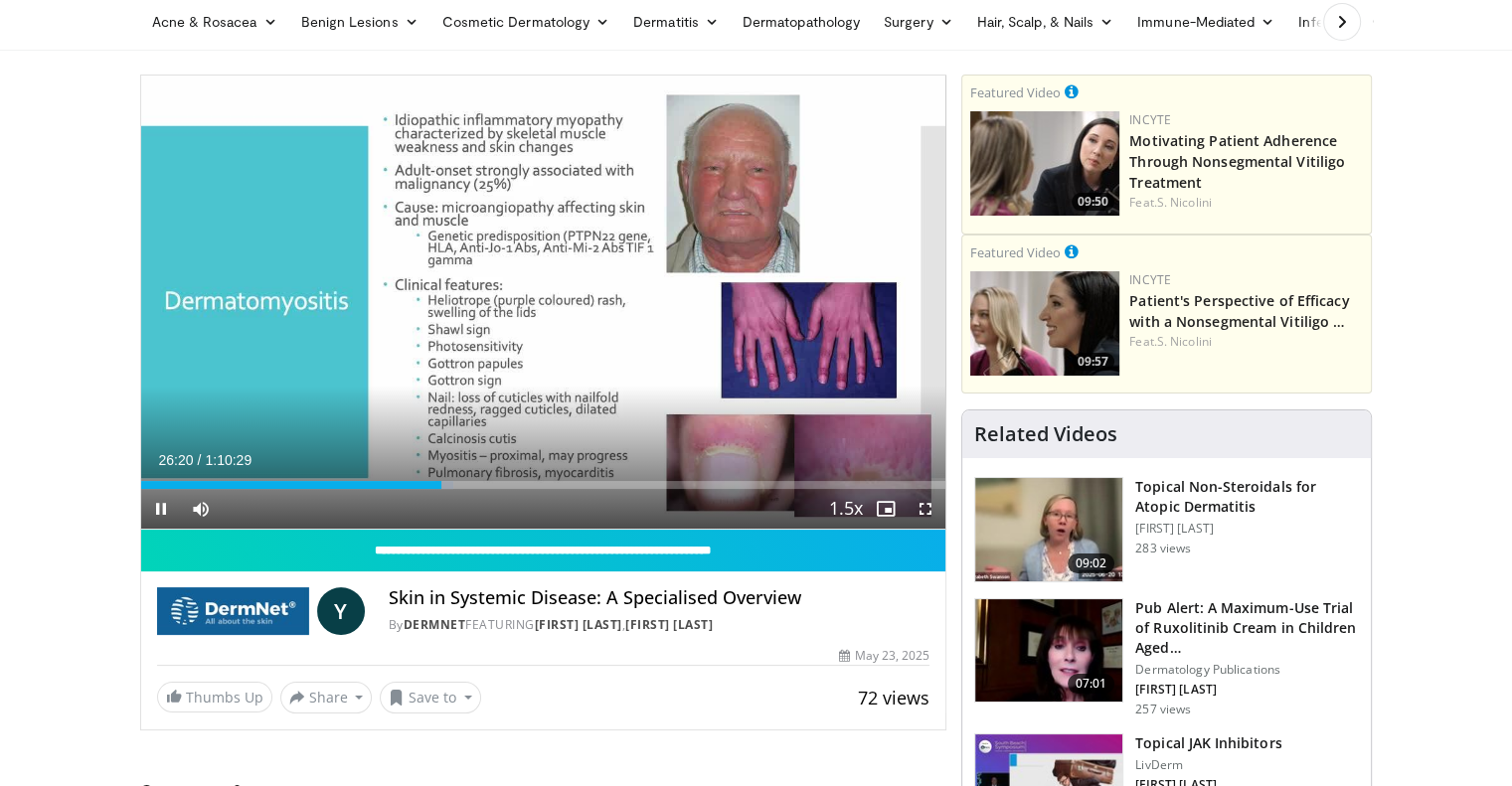 click on "40 seconds
Tap to unmute" at bounding box center (544, 302) 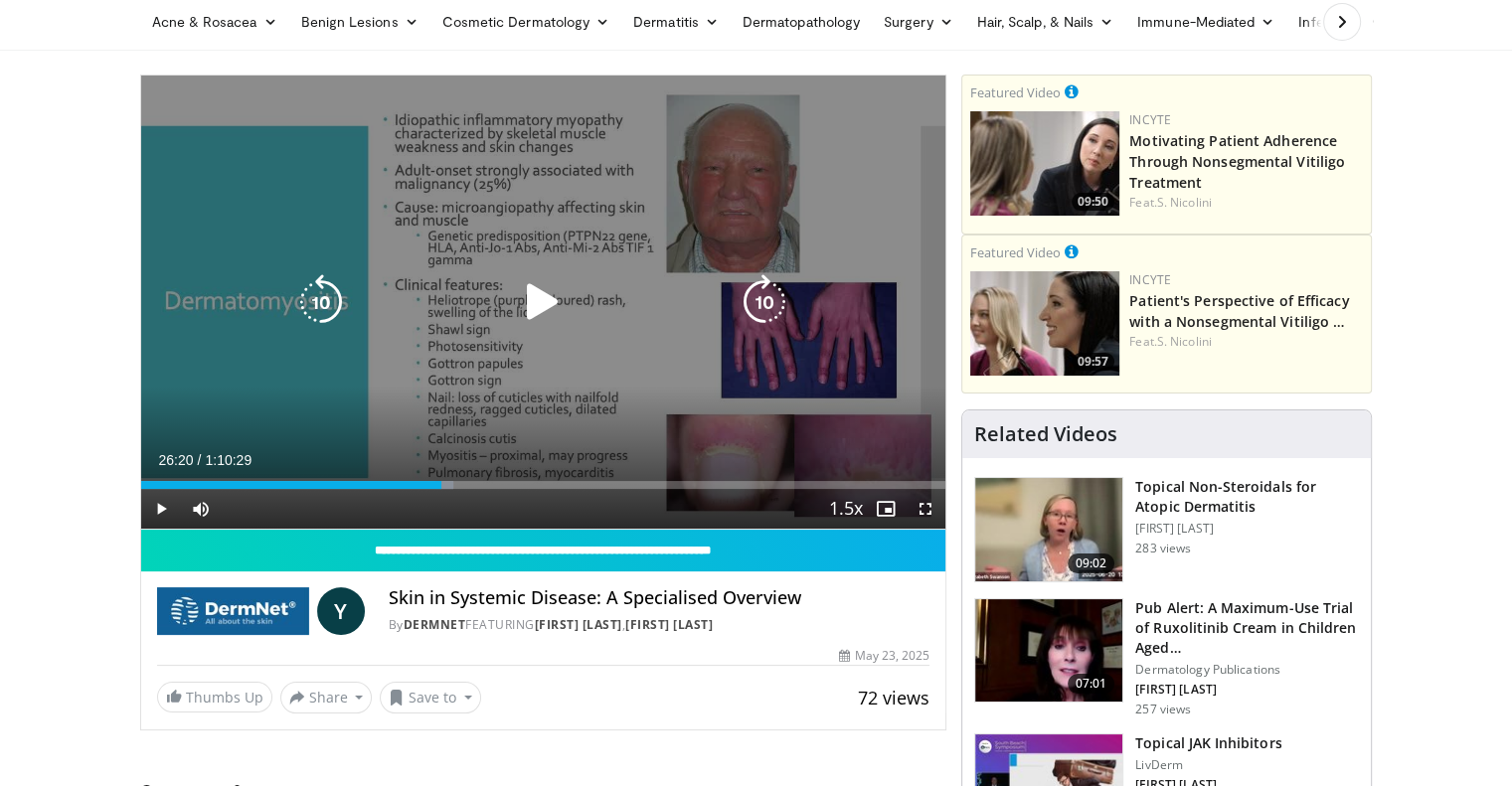 click at bounding box center [764, 302] 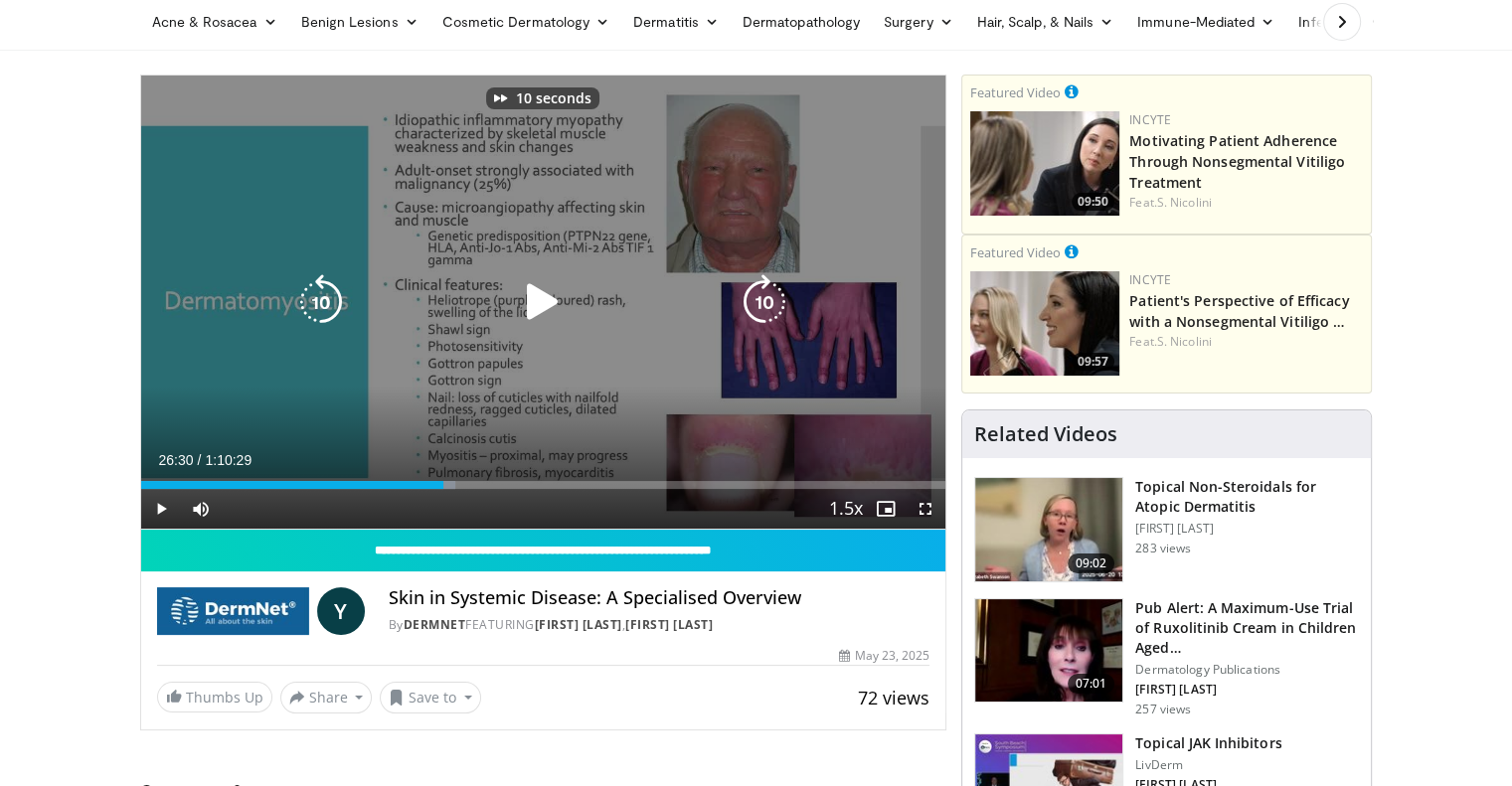 click at bounding box center (543, 302) 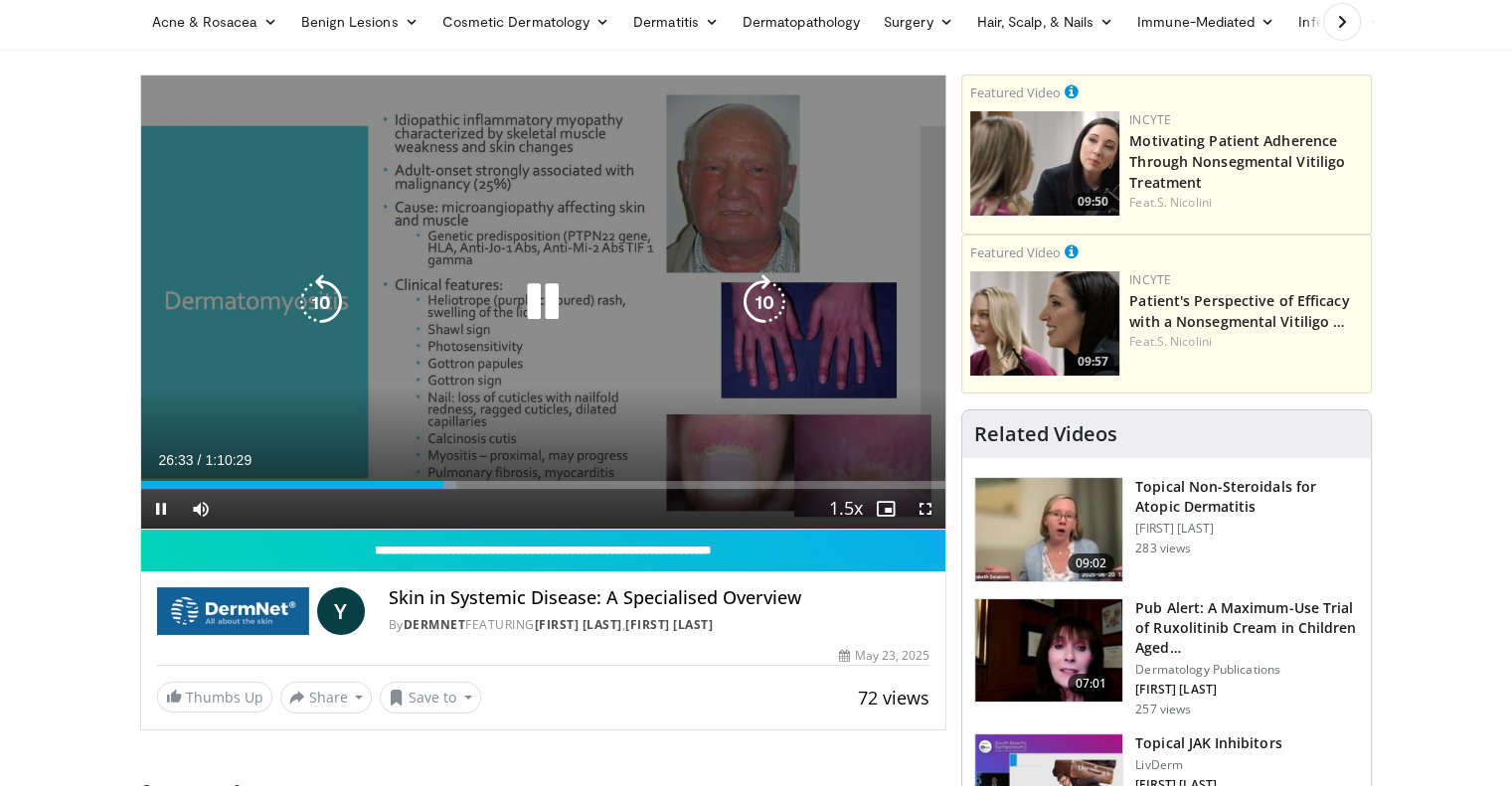 click at bounding box center [764, 302] 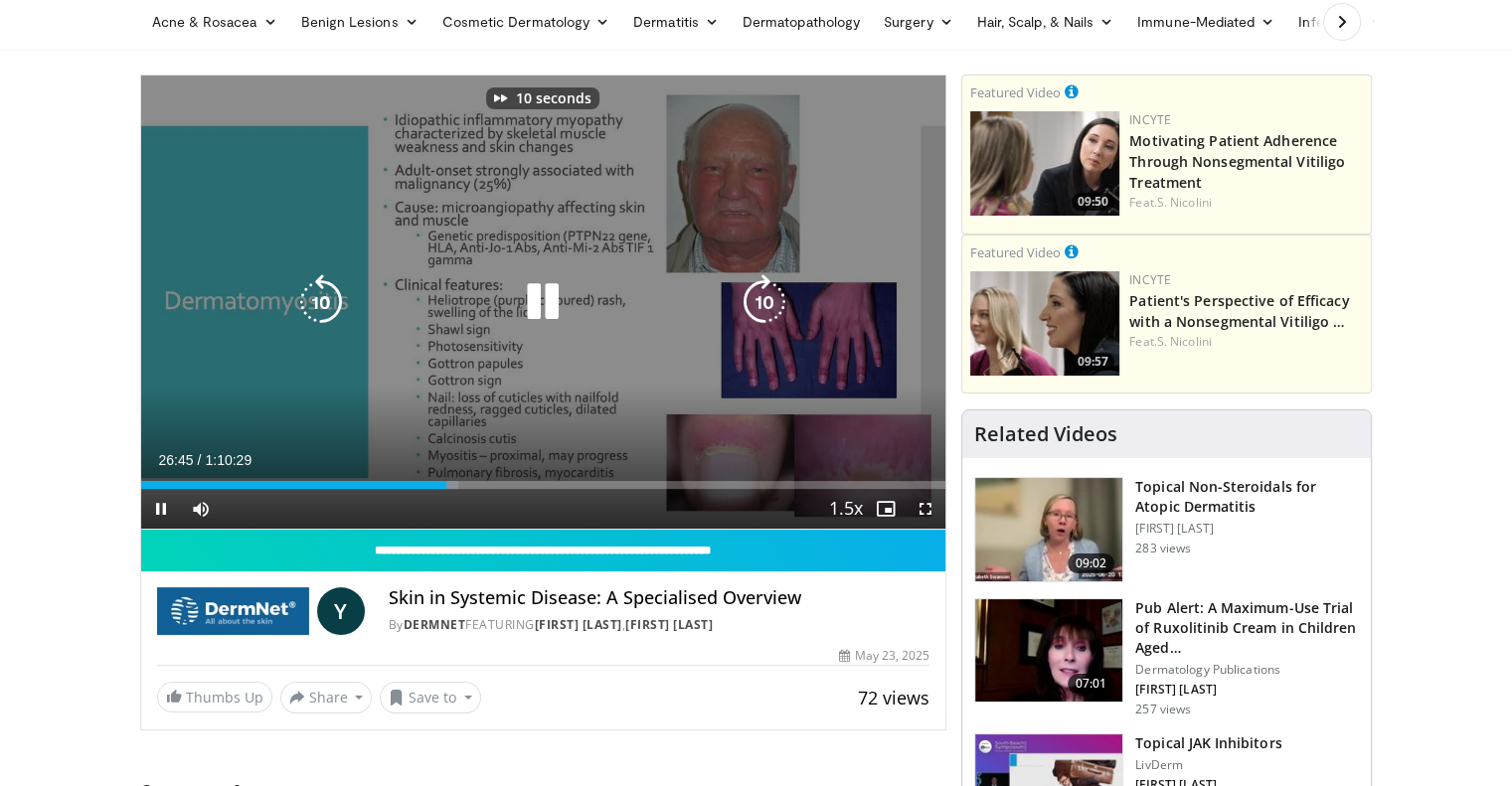 click at bounding box center (764, 302) 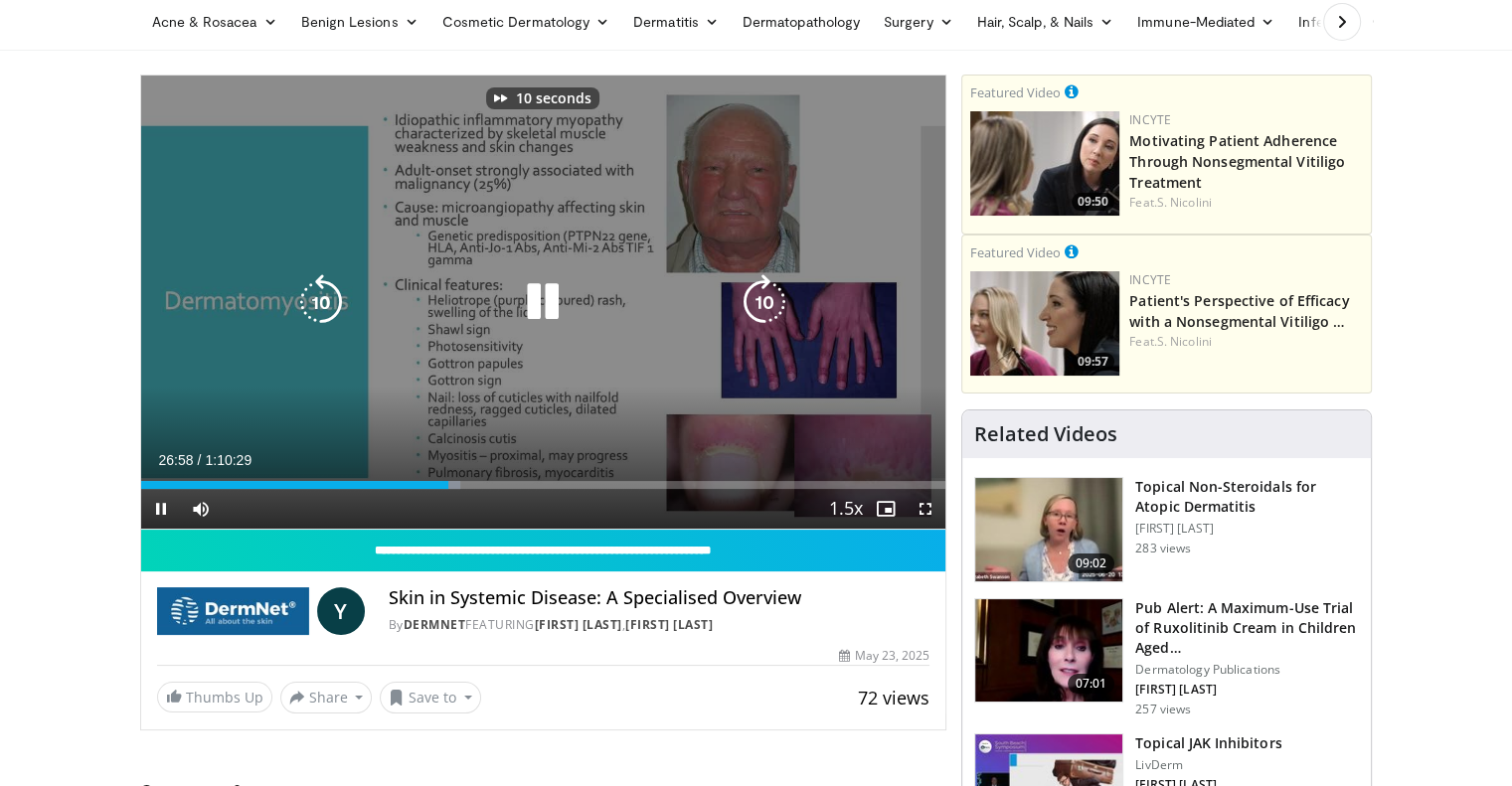 click at bounding box center (764, 302) 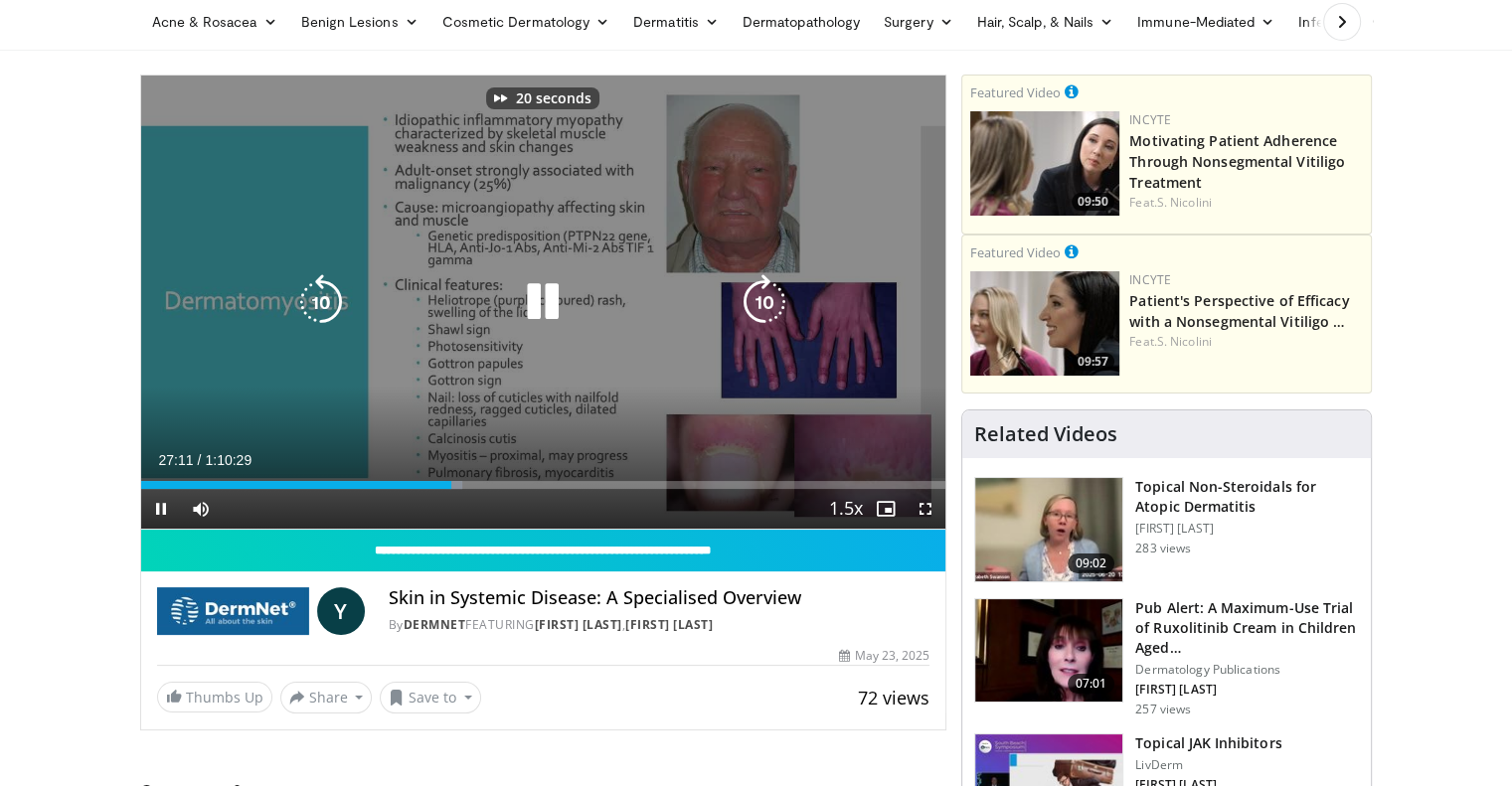 click at bounding box center (764, 302) 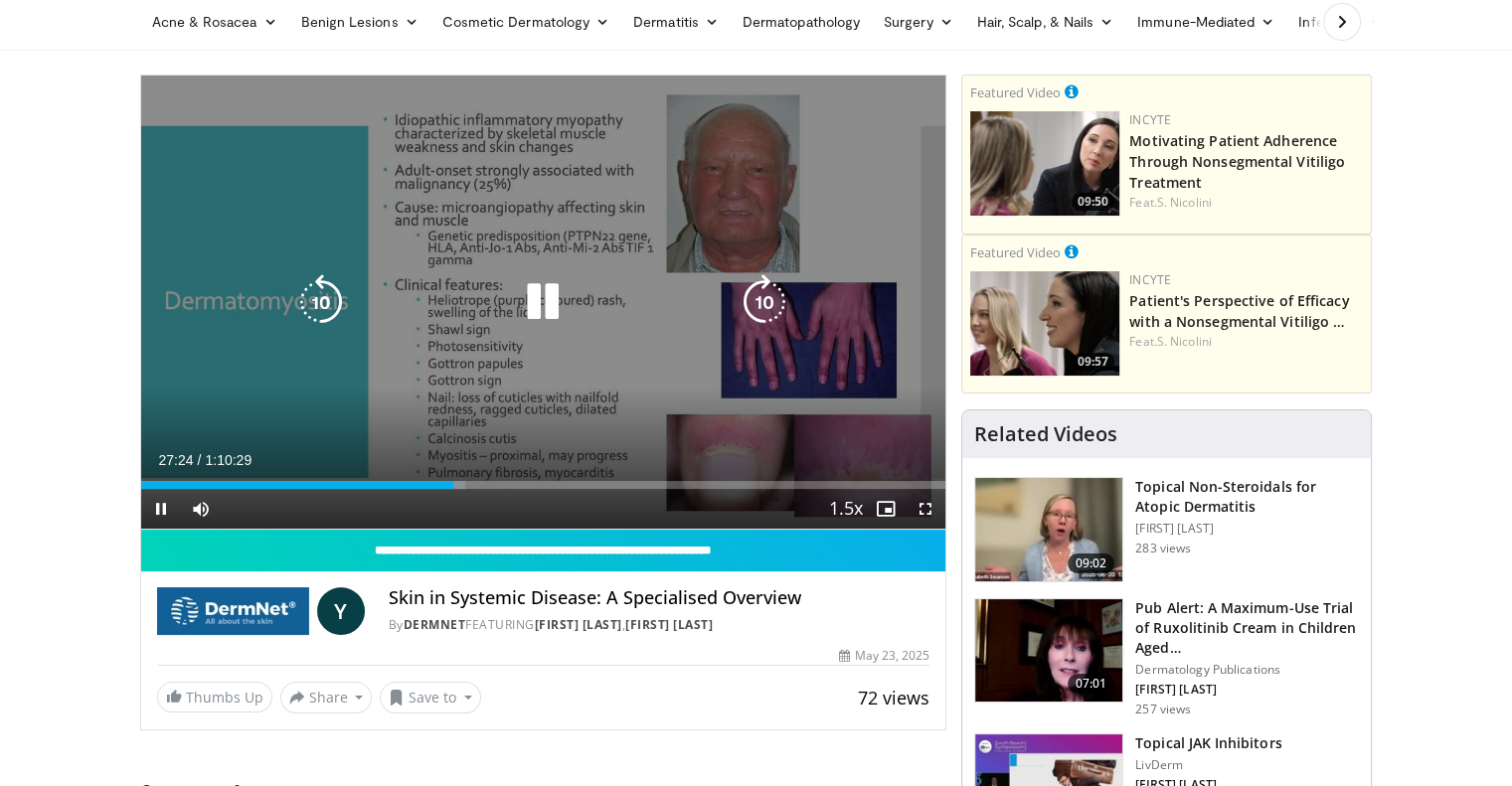 click at bounding box center (764, 302) 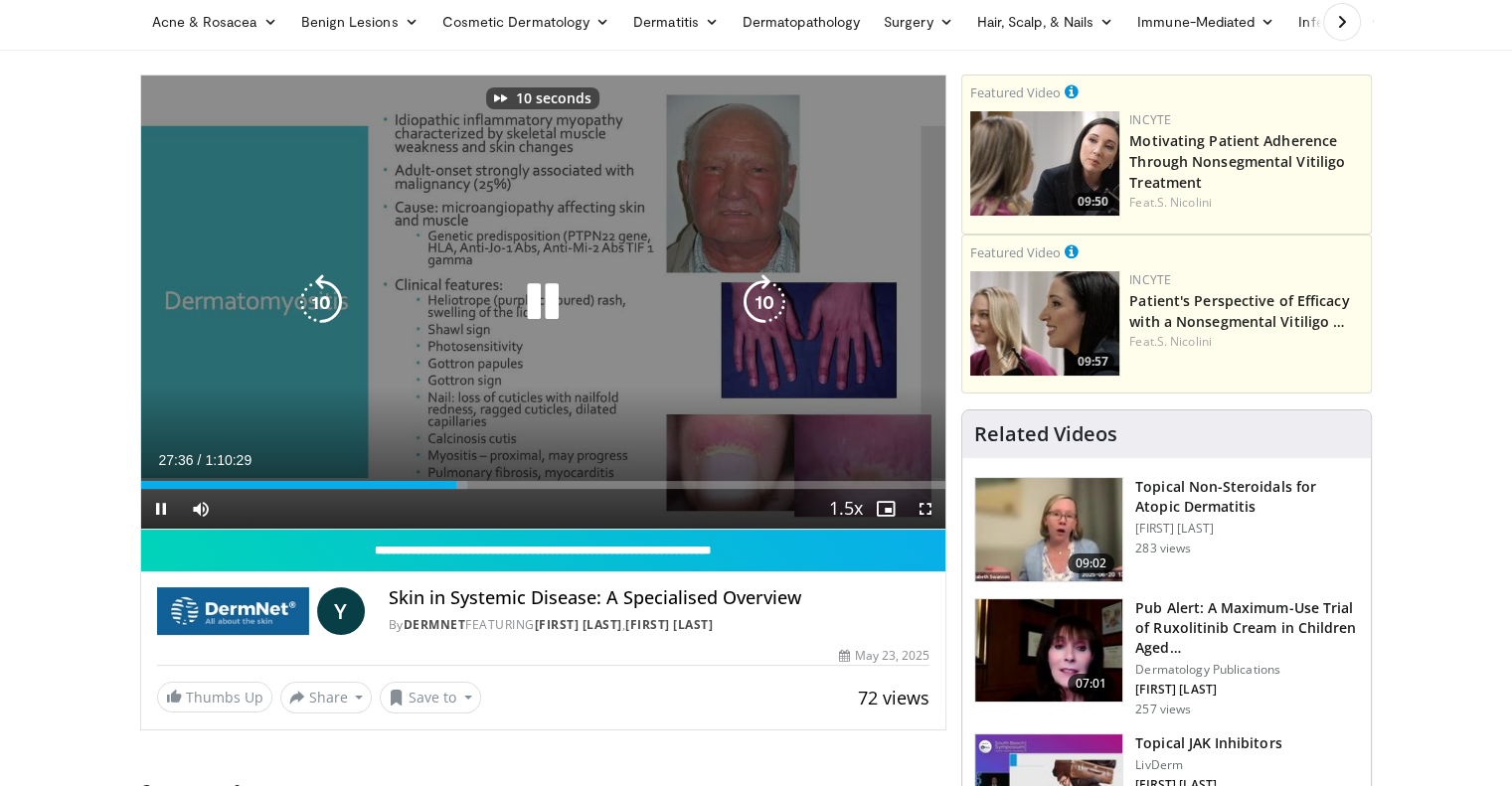 click at bounding box center [764, 302] 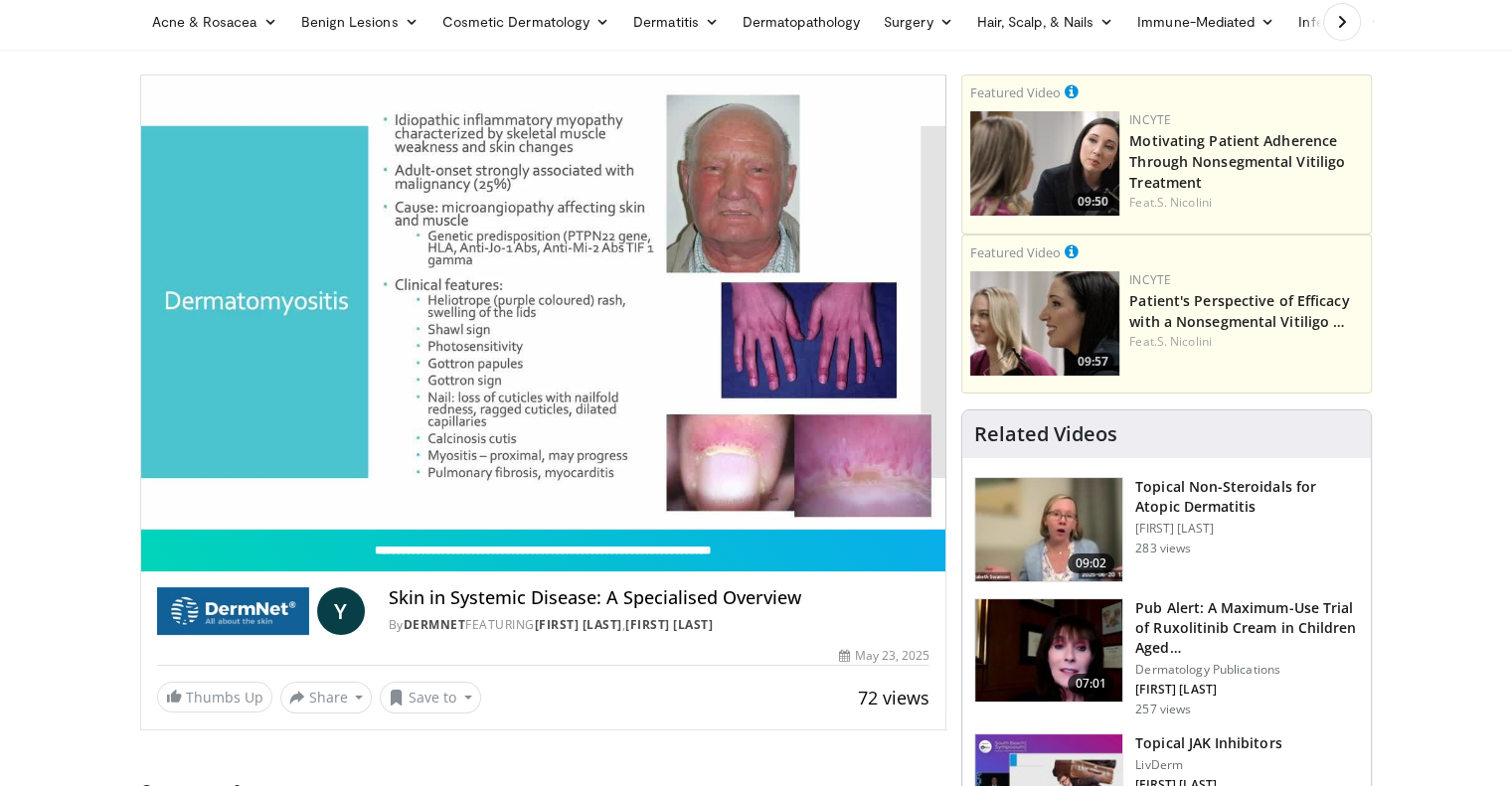 type 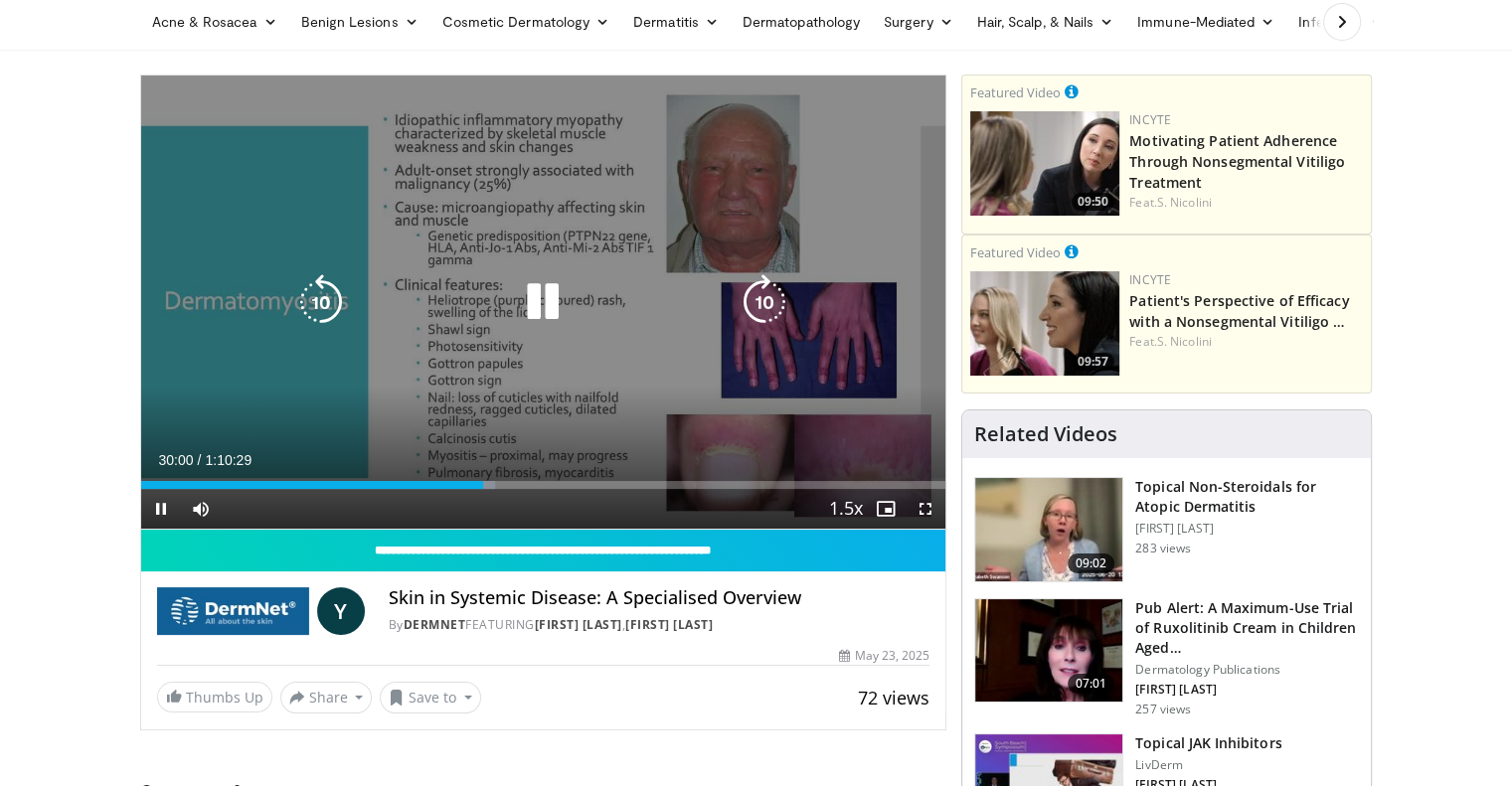click at bounding box center (543, 302) 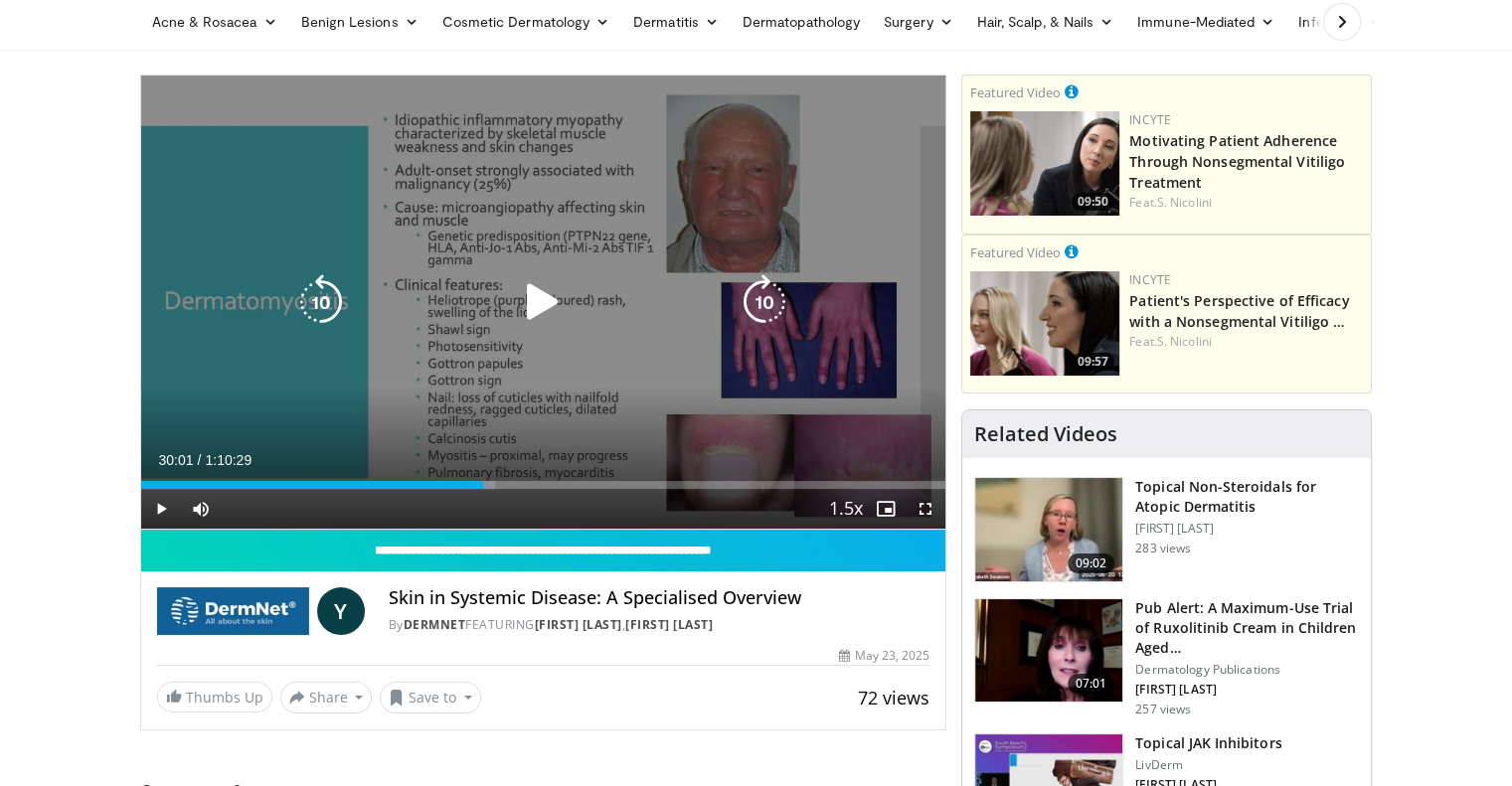 click at bounding box center (321, 302) 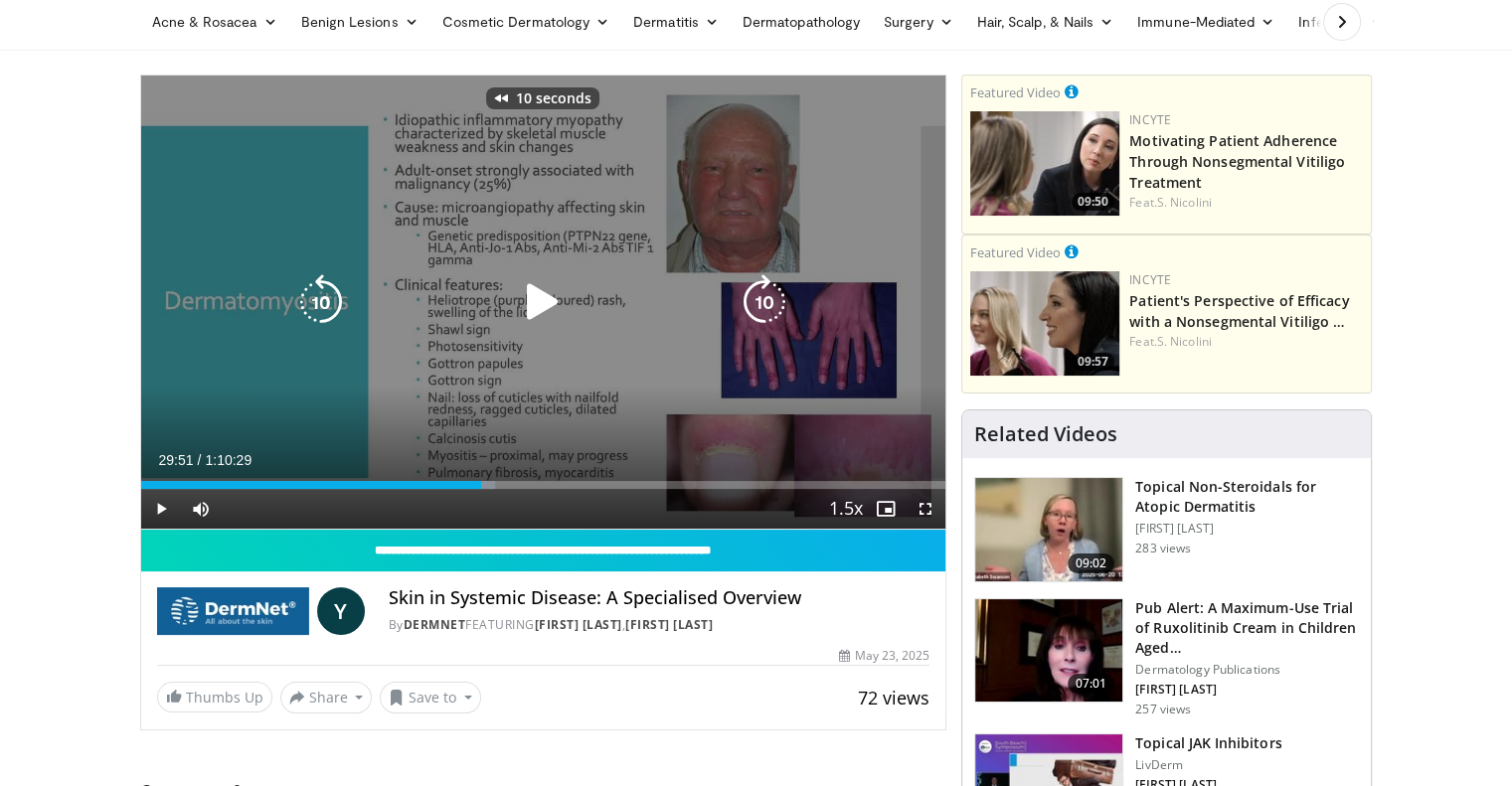 click at bounding box center [321, 302] 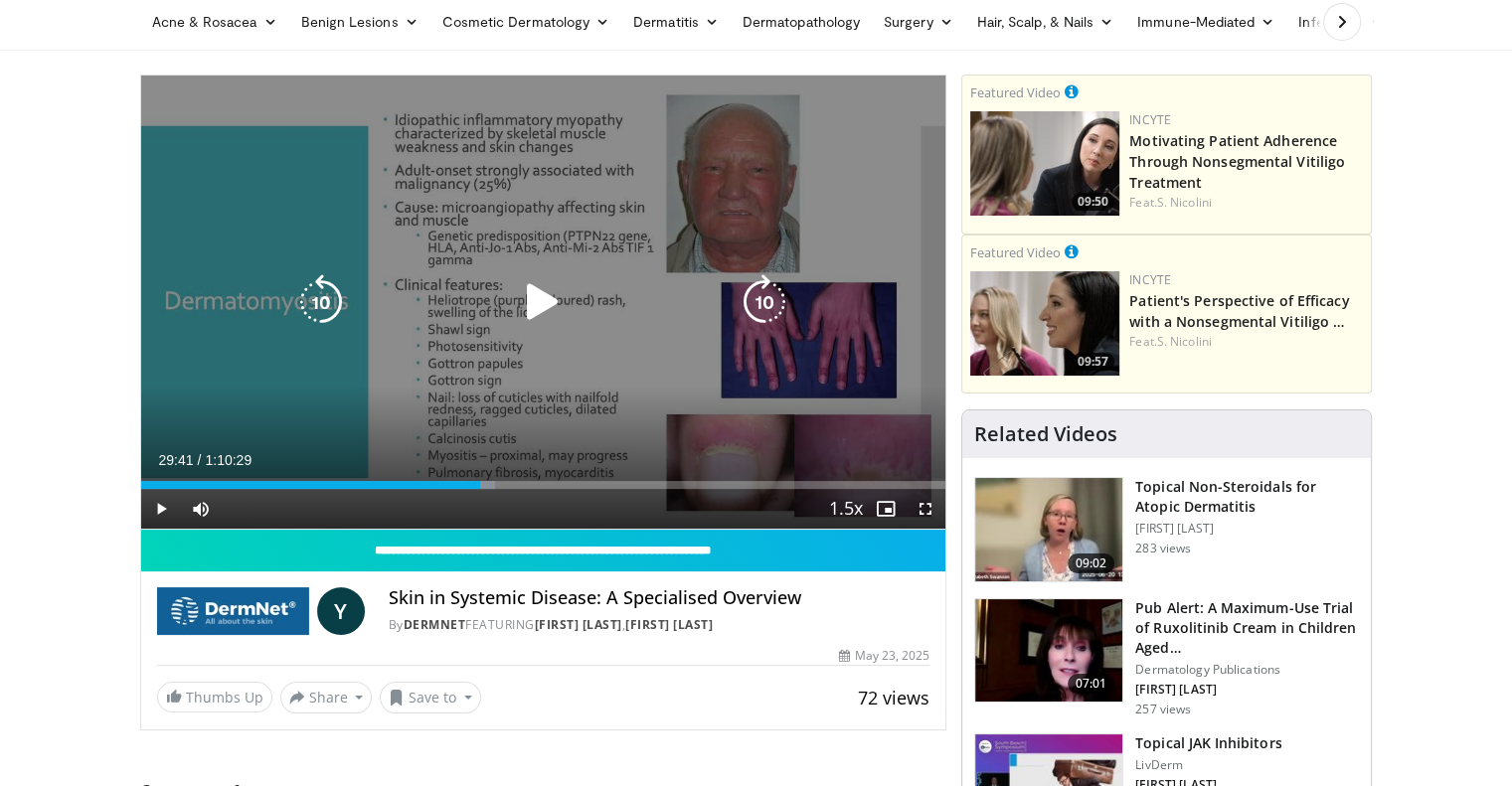 type 